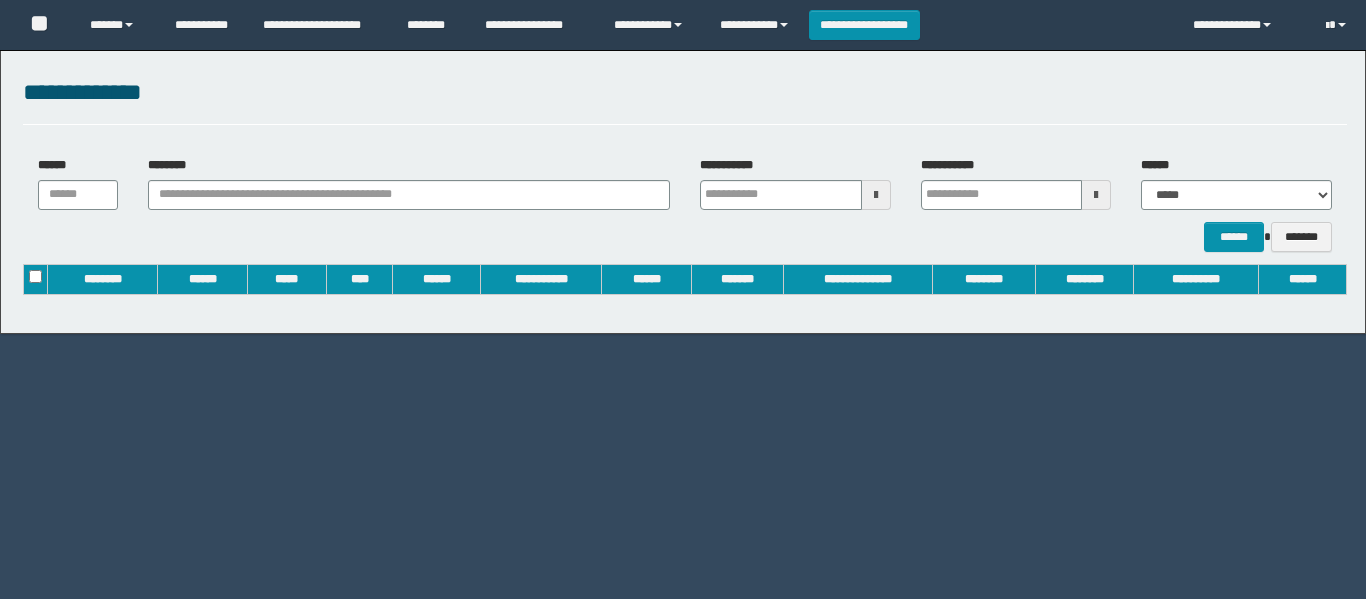 scroll, scrollTop: 0, scrollLeft: 0, axis: both 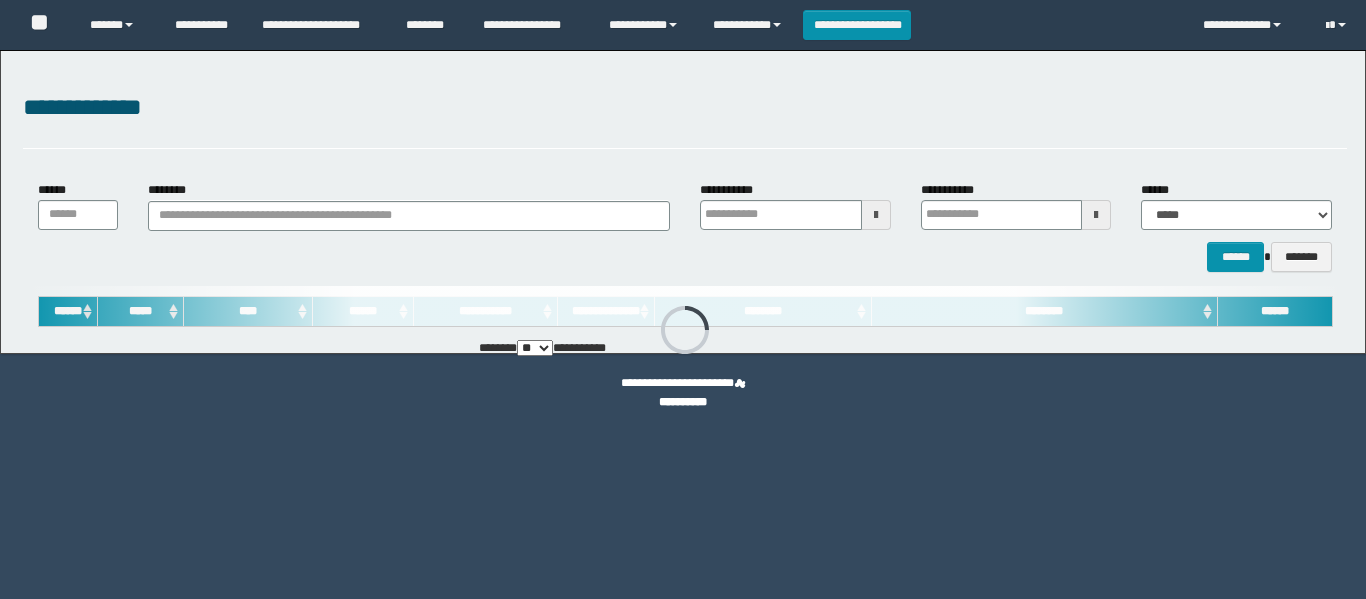 type on "**********" 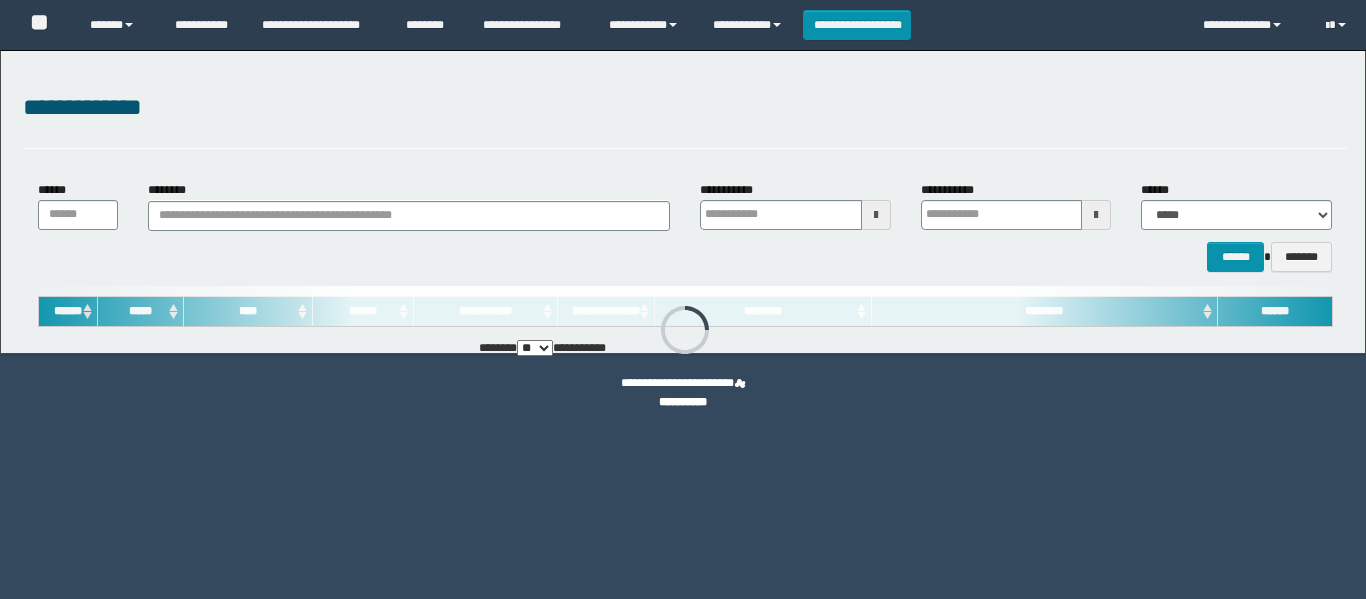 type on "**********" 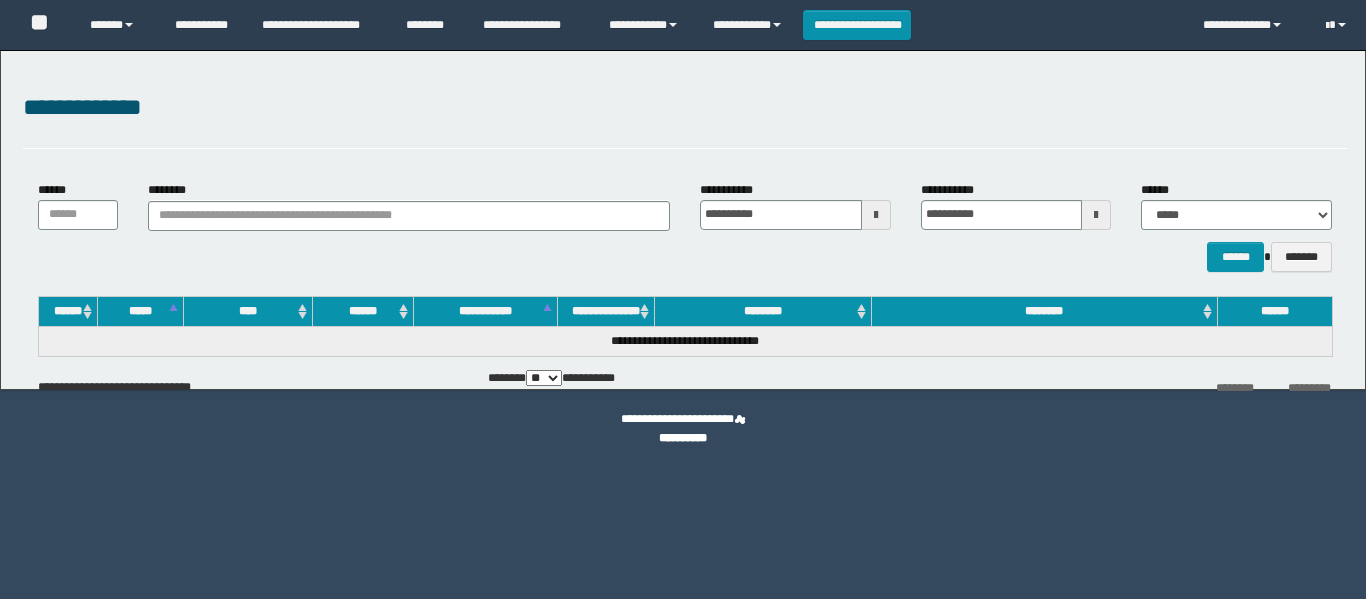 scroll, scrollTop: 0, scrollLeft: 0, axis: both 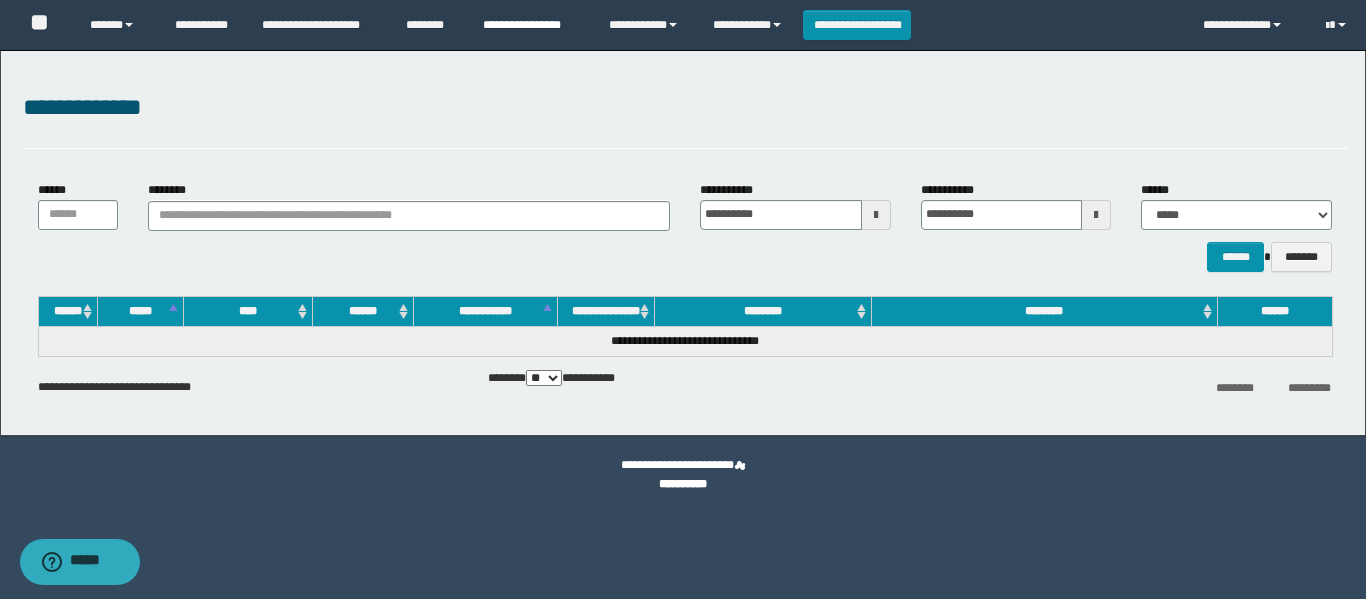 click on "**********" at bounding box center [531, 25] 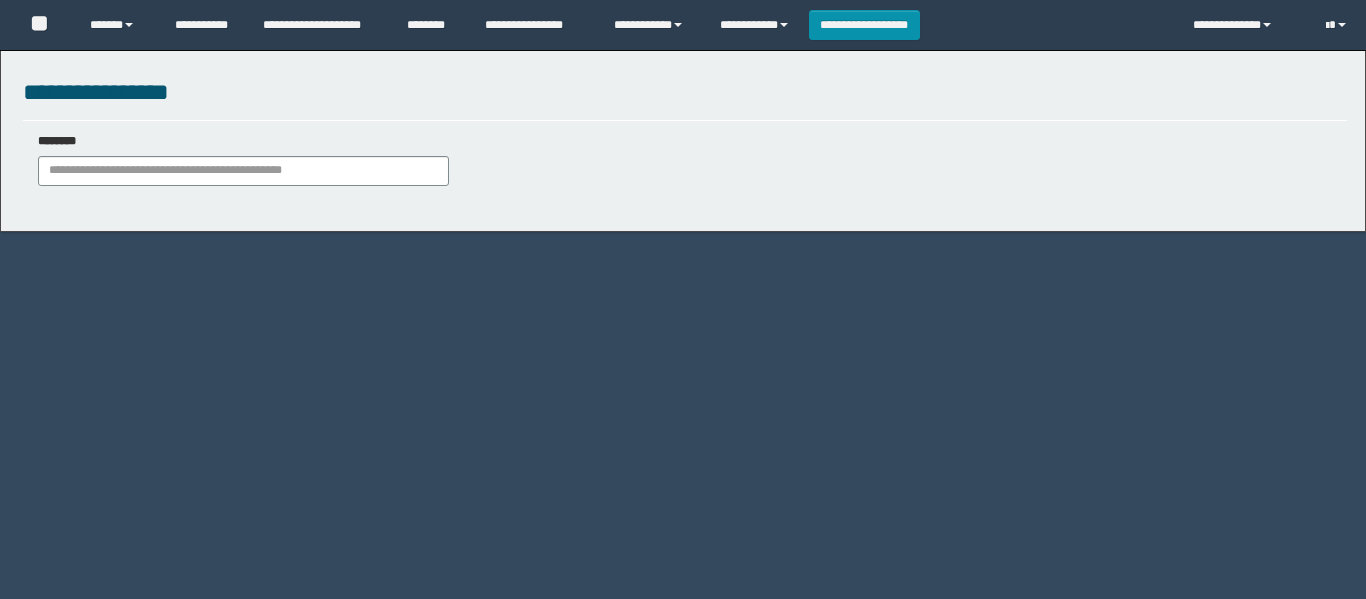 scroll, scrollTop: 0, scrollLeft: 0, axis: both 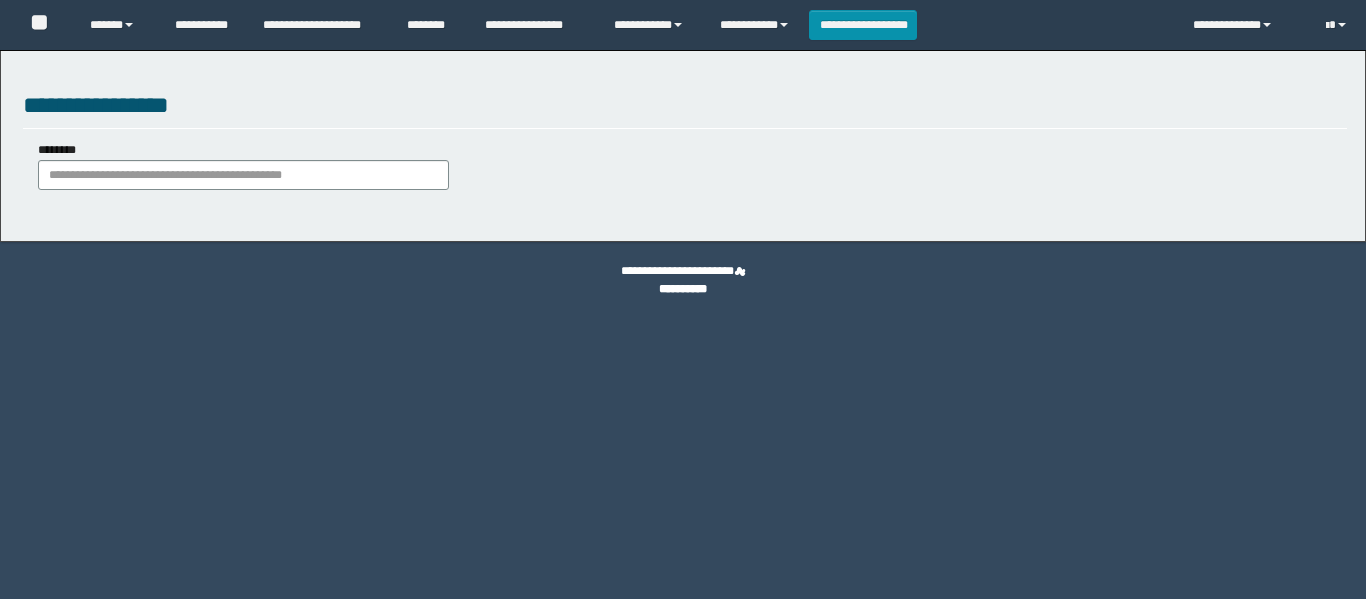 click on "********" at bounding box center [243, 167] 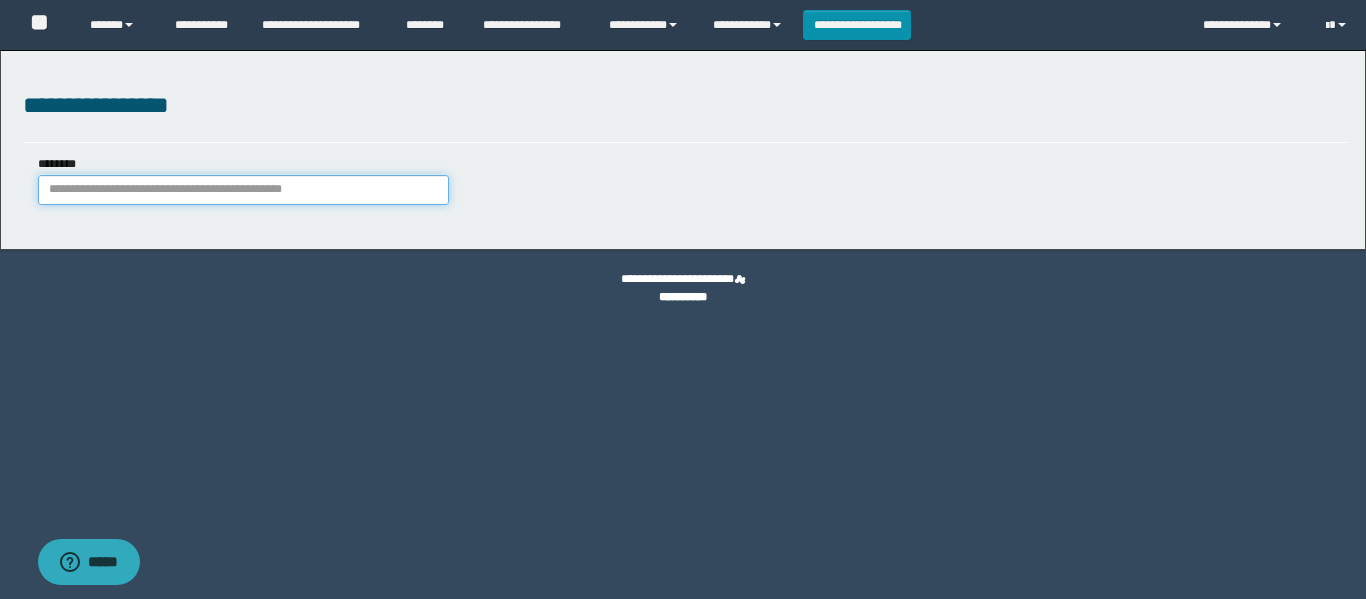 scroll, scrollTop: 0, scrollLeft: 0, axis: both 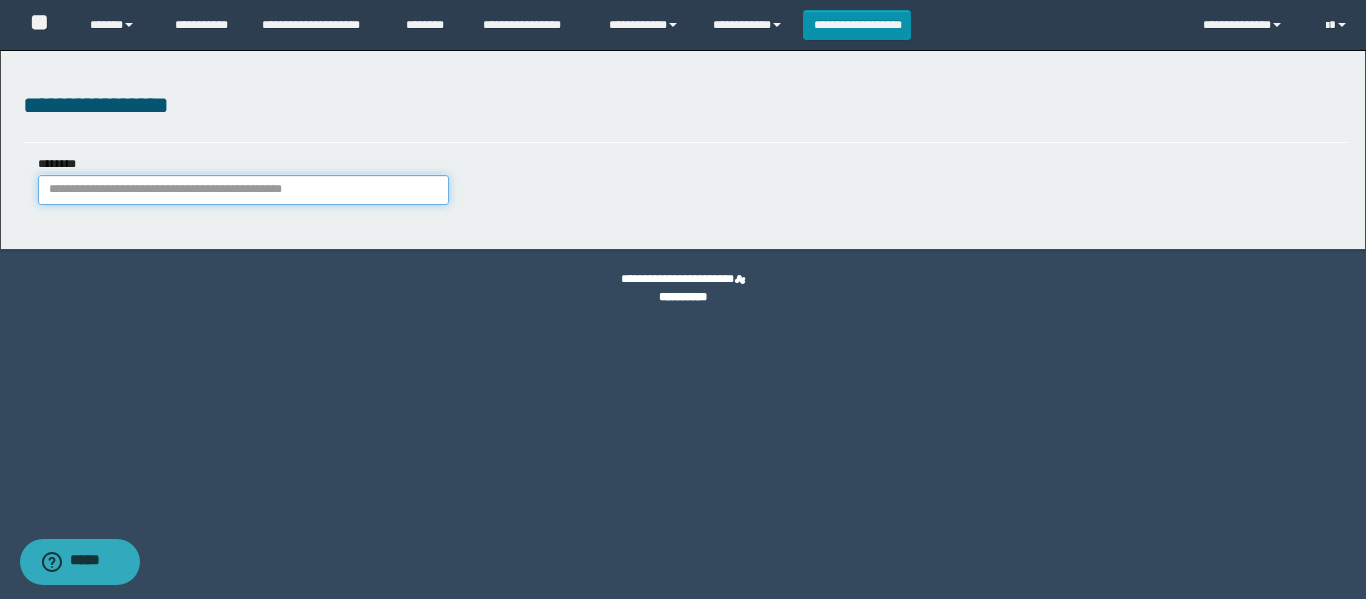 click on "********" at bounding box center (243, 190) 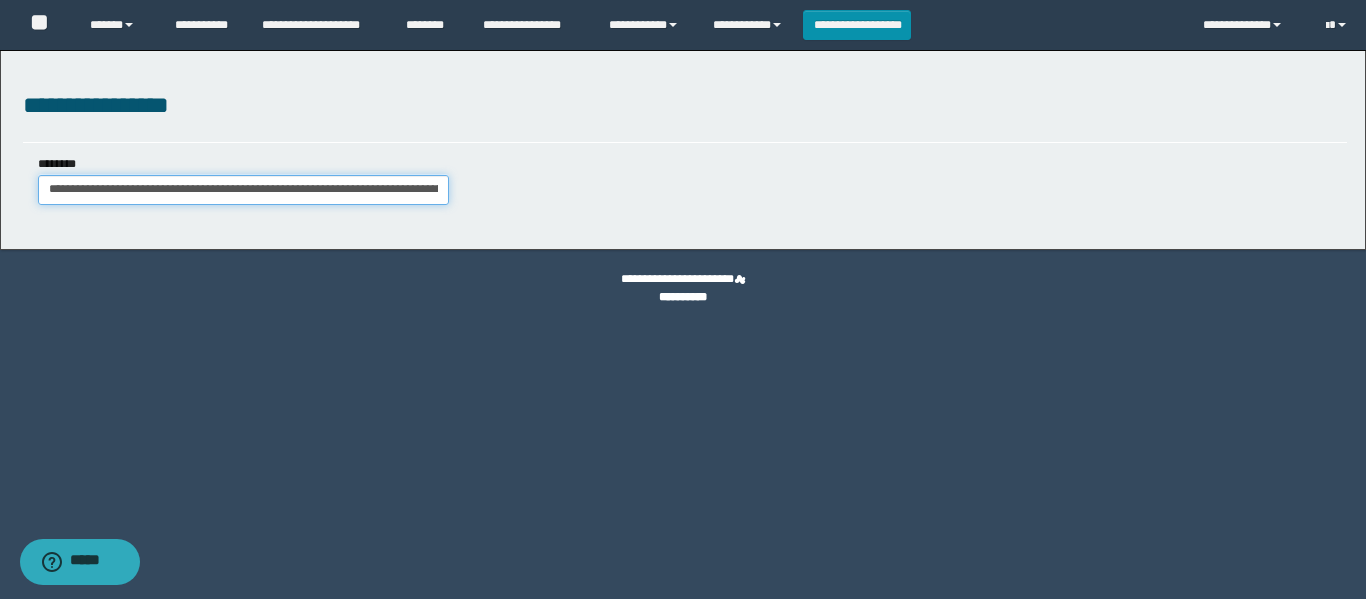 scroll, scrollTop: 0, scrollLeft: 4052, axis: horizontal 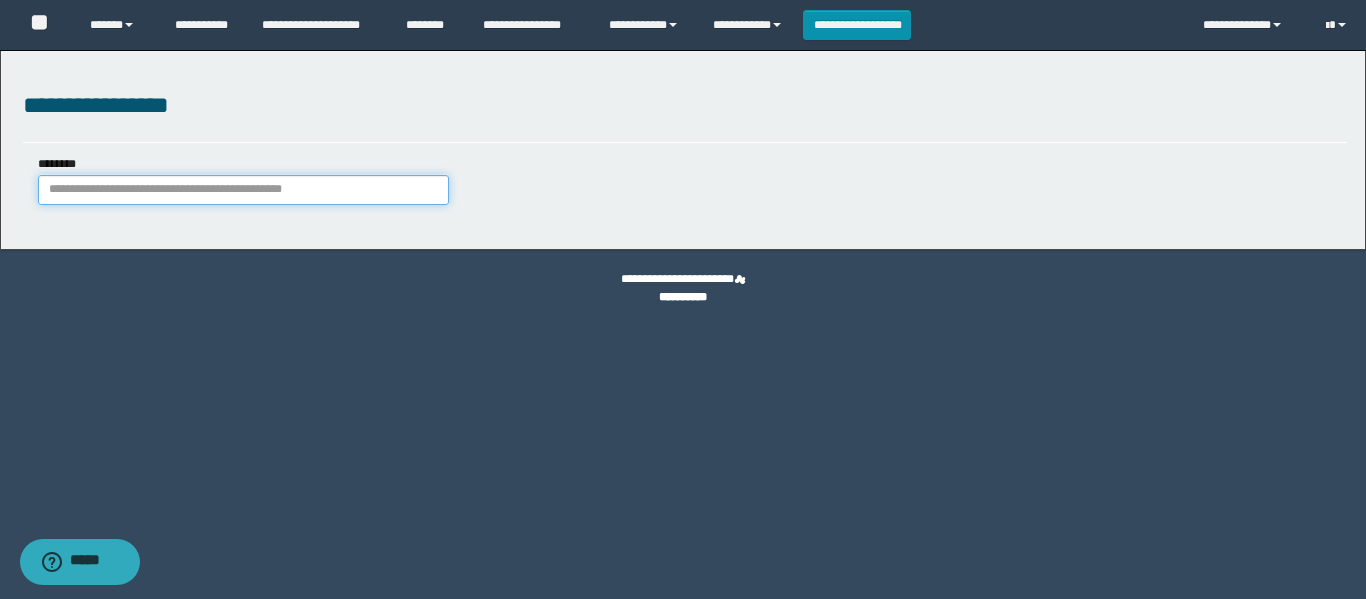 paste on "**********" 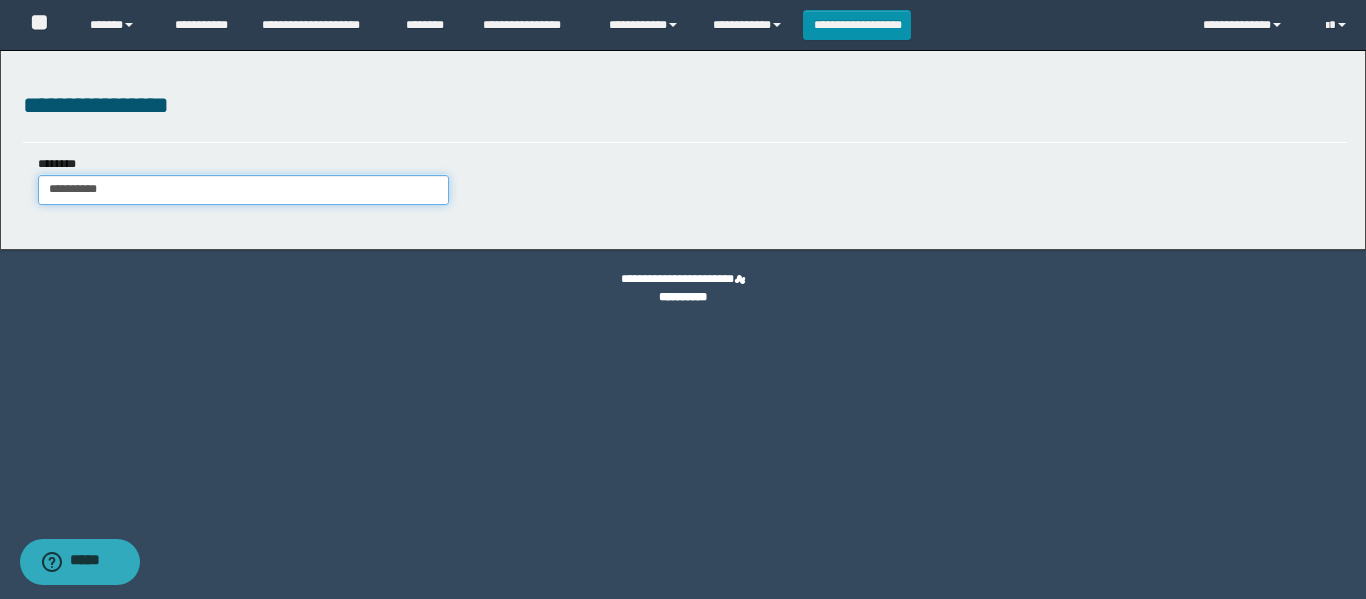 type on "**********" 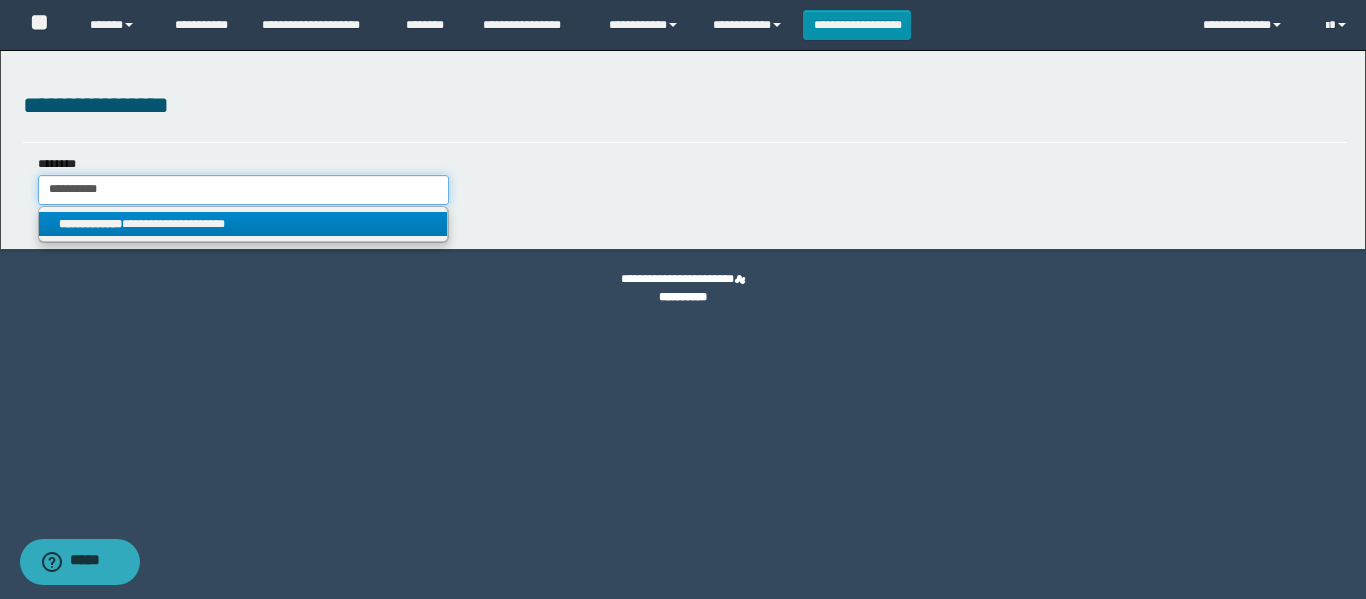 type on "**********" 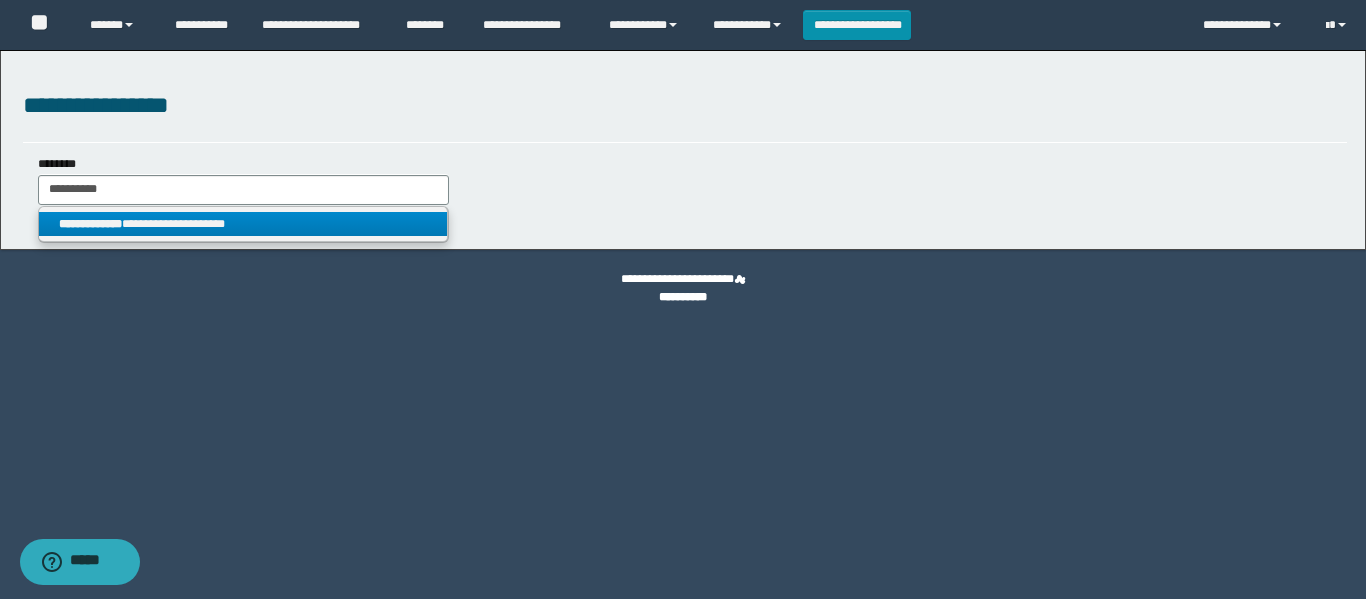 click on "**********" at bounding box center (90, 224) 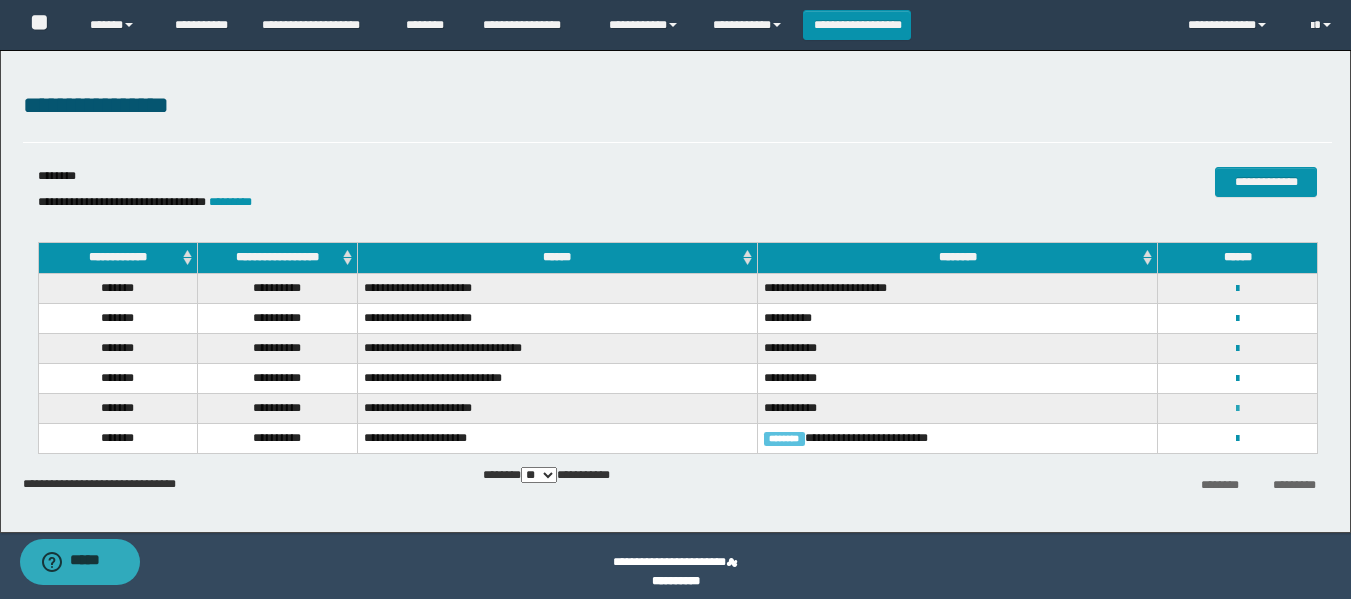 click at bounding box center (1237, 409) 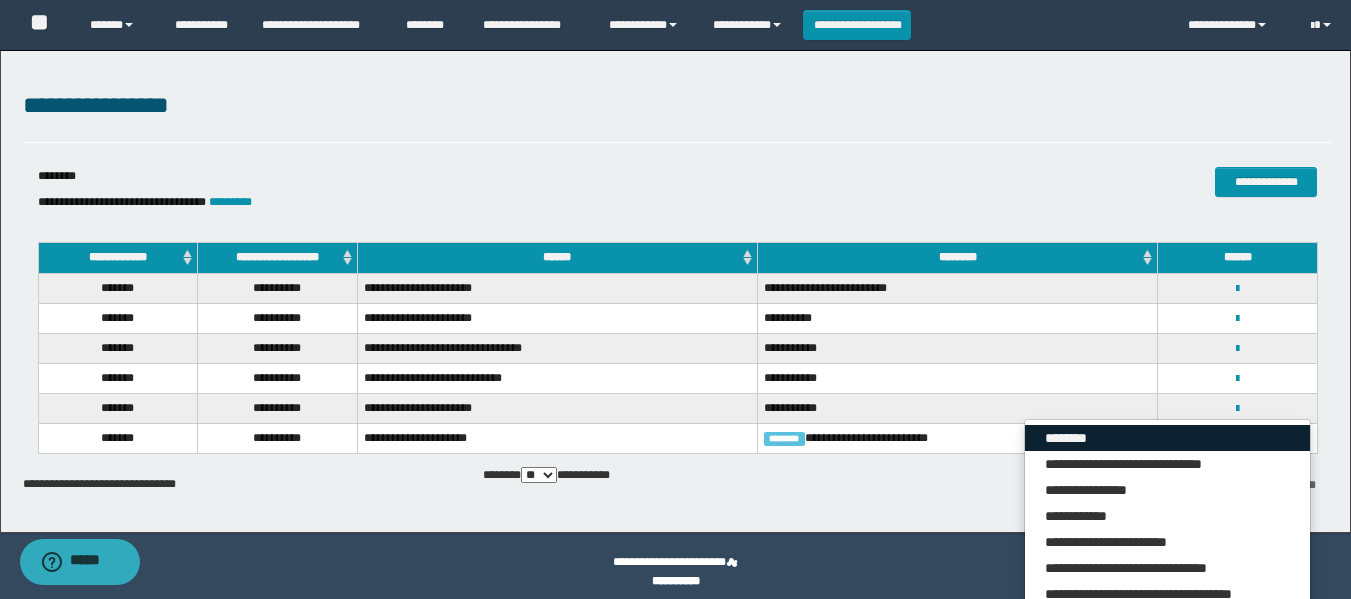 click on "********" at bounding box center [1167, 438] 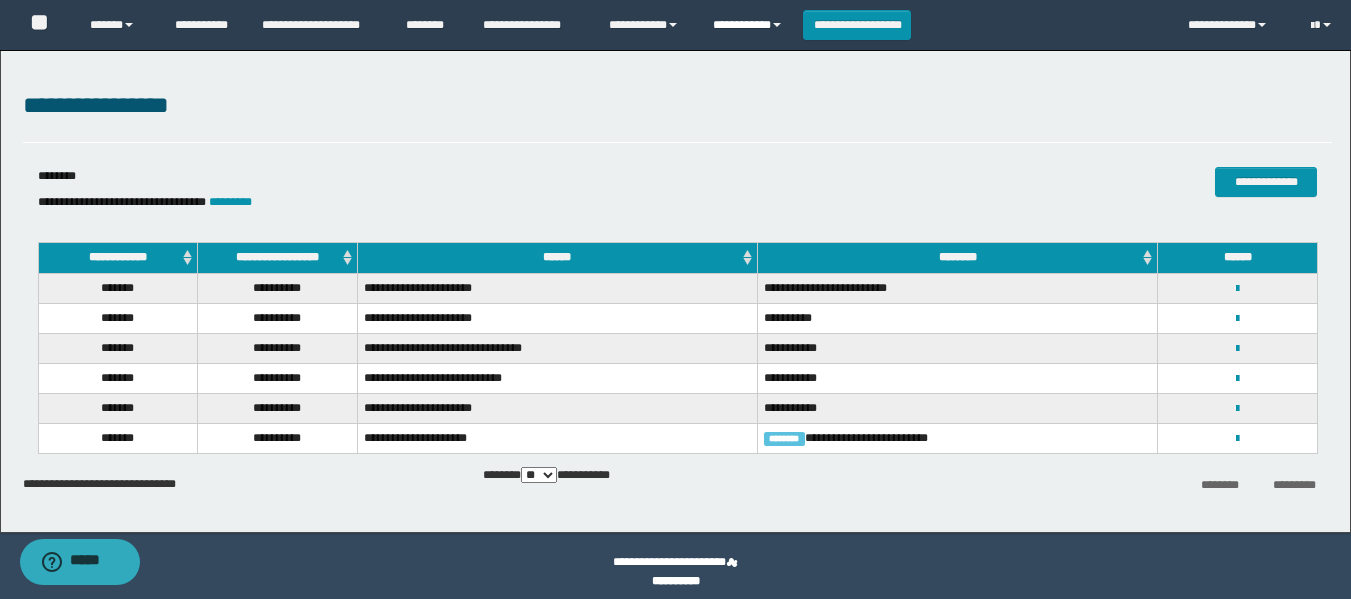 click on "**********" at bounding box center [750, 25] 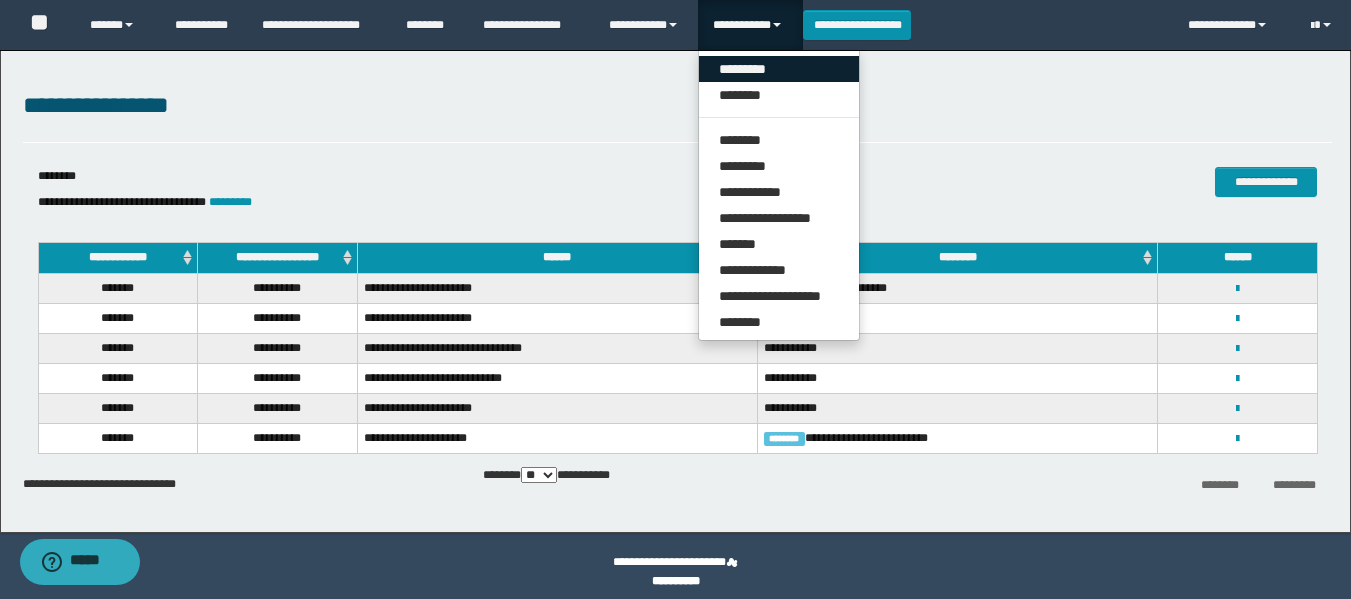 click on "*********" at bounding box center [779, 69] 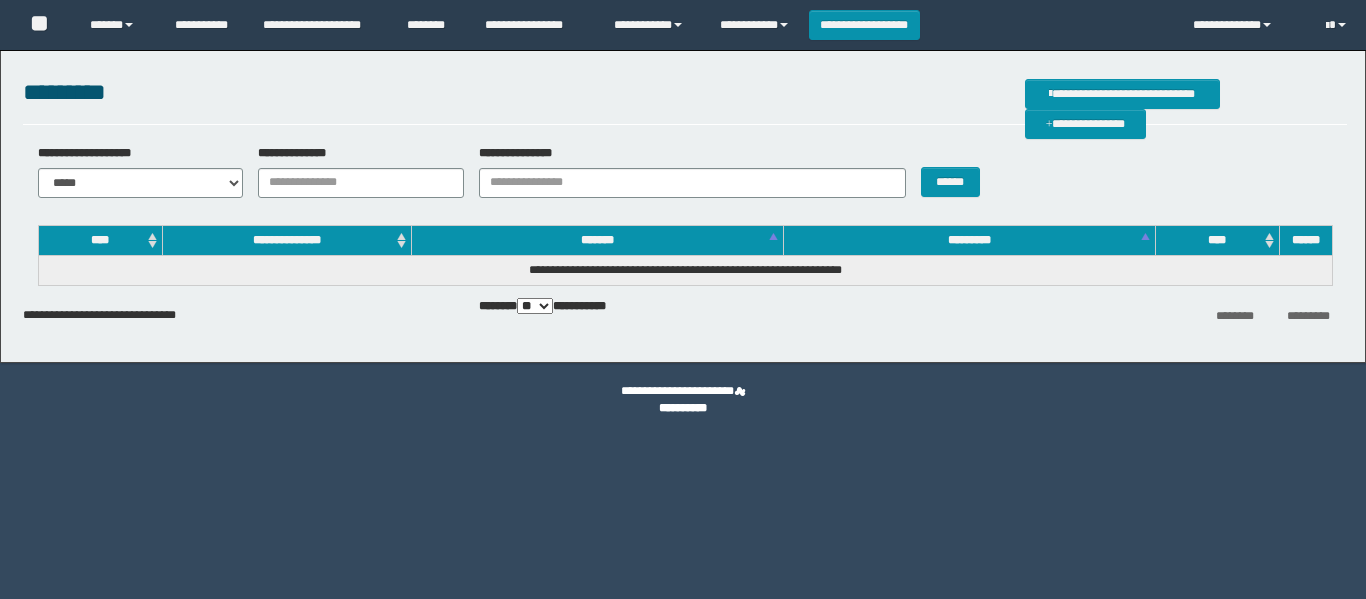 scroll, scrollTop: 0, scrollLeft: 0, axis: both 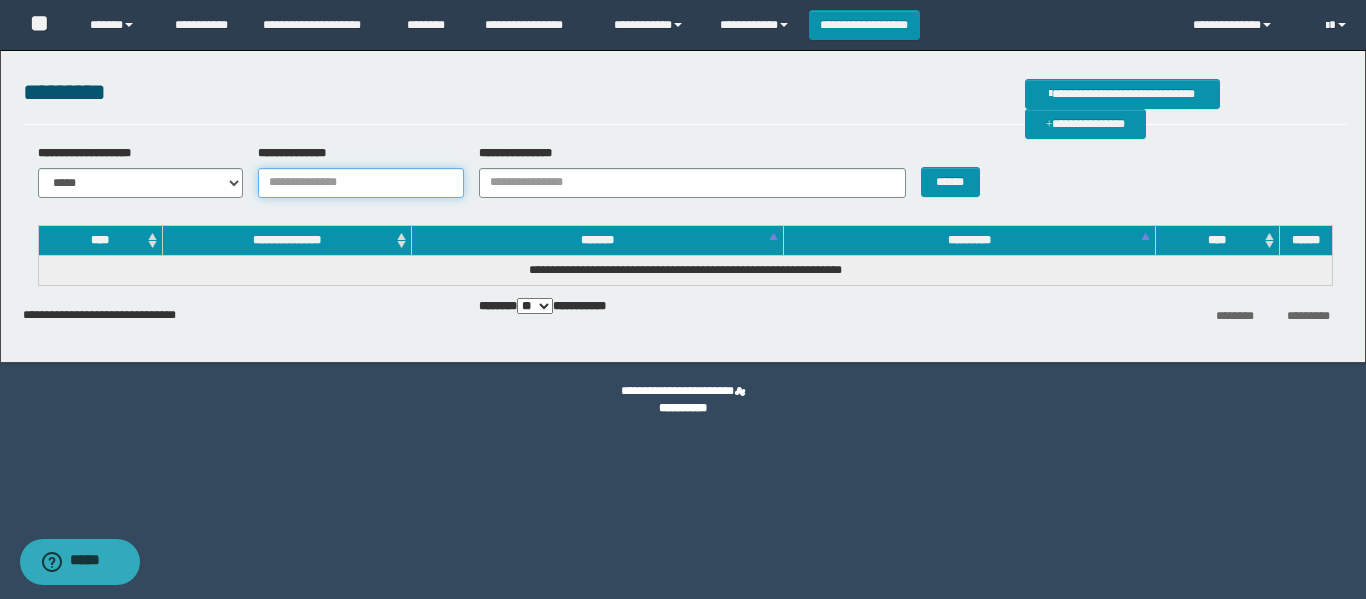 click on "**********" at bounding box center (361, 183) 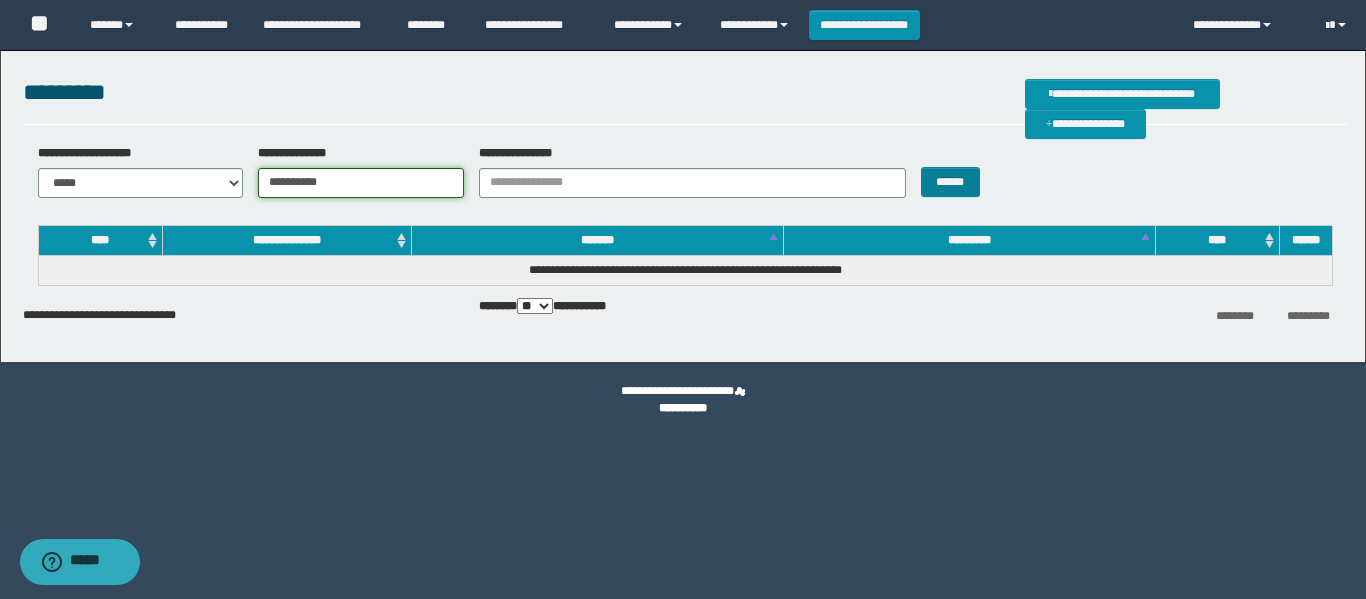 type on "**********" 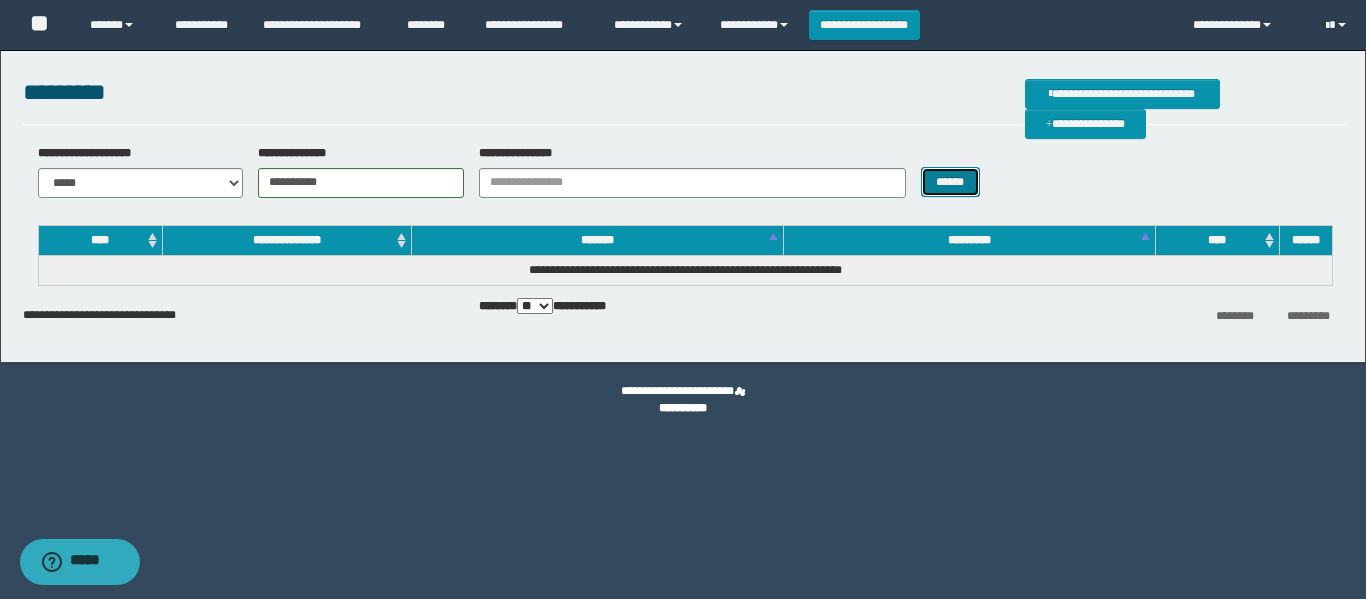 click on "******" at bounding box center [950, 182] 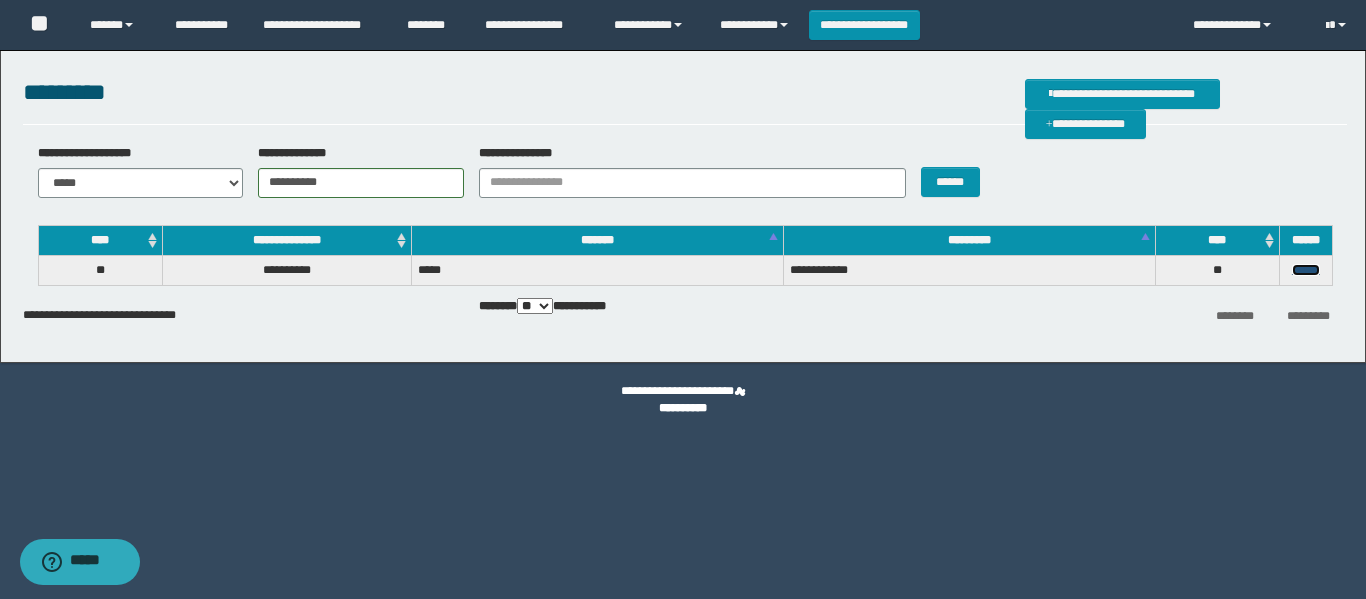 click on "******" at bounding box center [1306, 270] 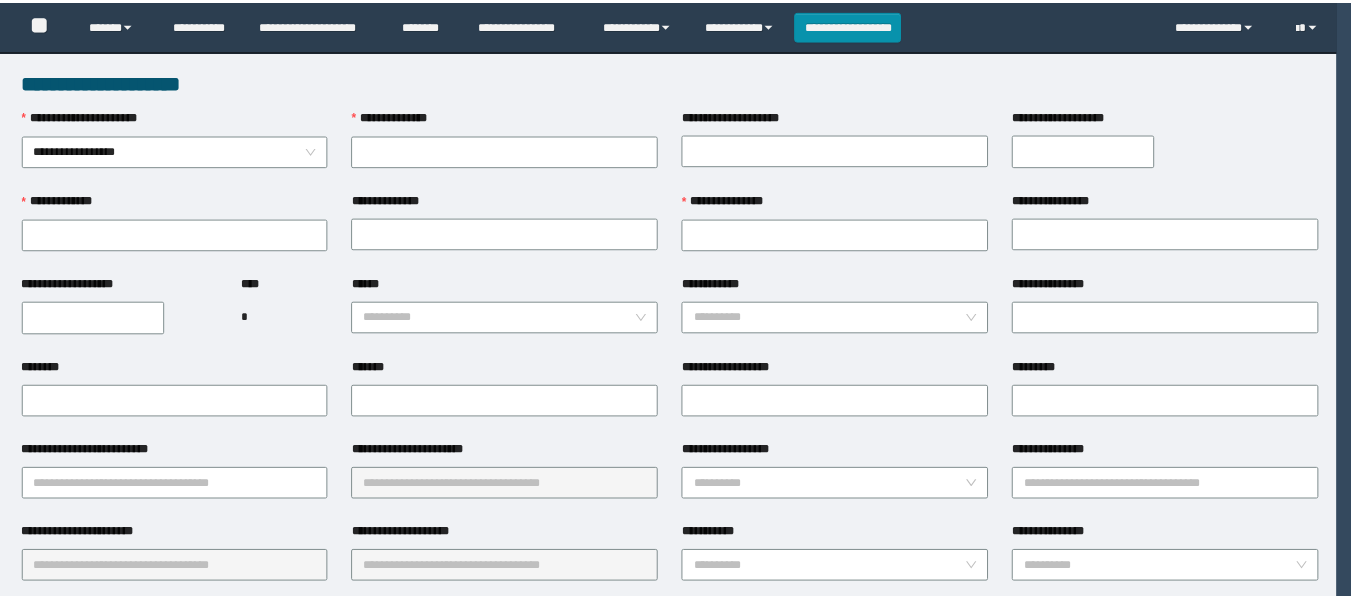 scroll, scrollTop: 0, scrollLeft: 0, axis: both 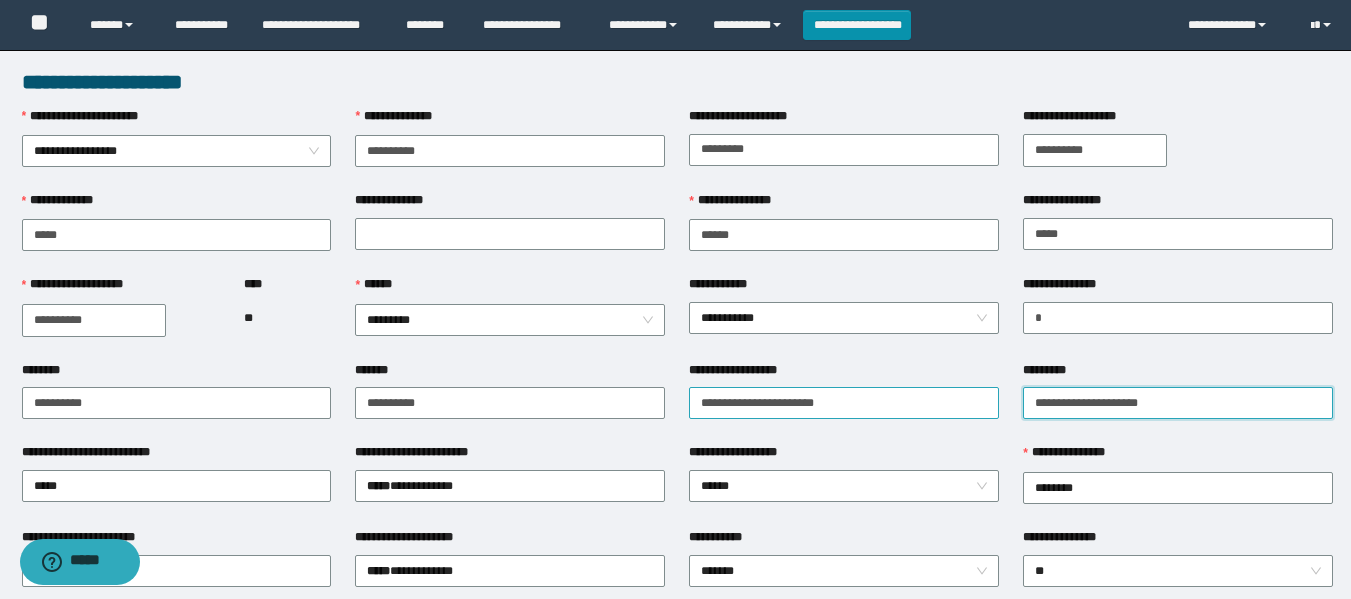 drag, startPoint x: 1162, startPoint y: 404, endPoint x: 981, endPoint y: 402, distance: 181.01105 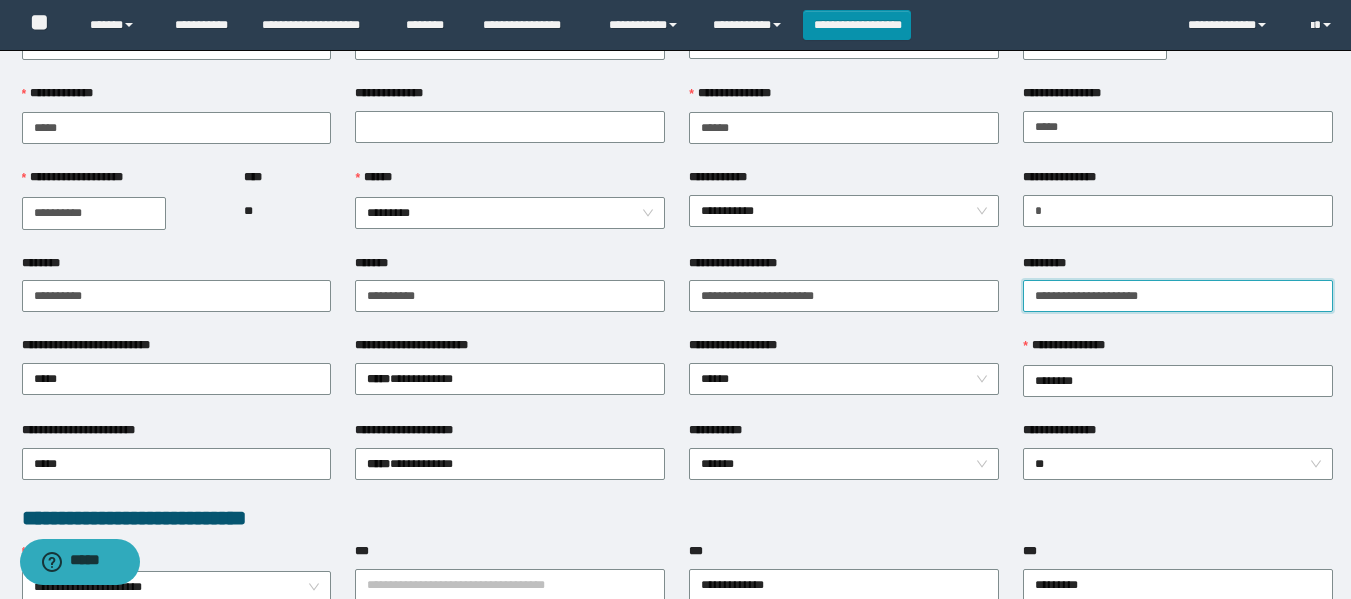 scroll, scrollTop: 120, scrollLeft: 0, axis: vertical 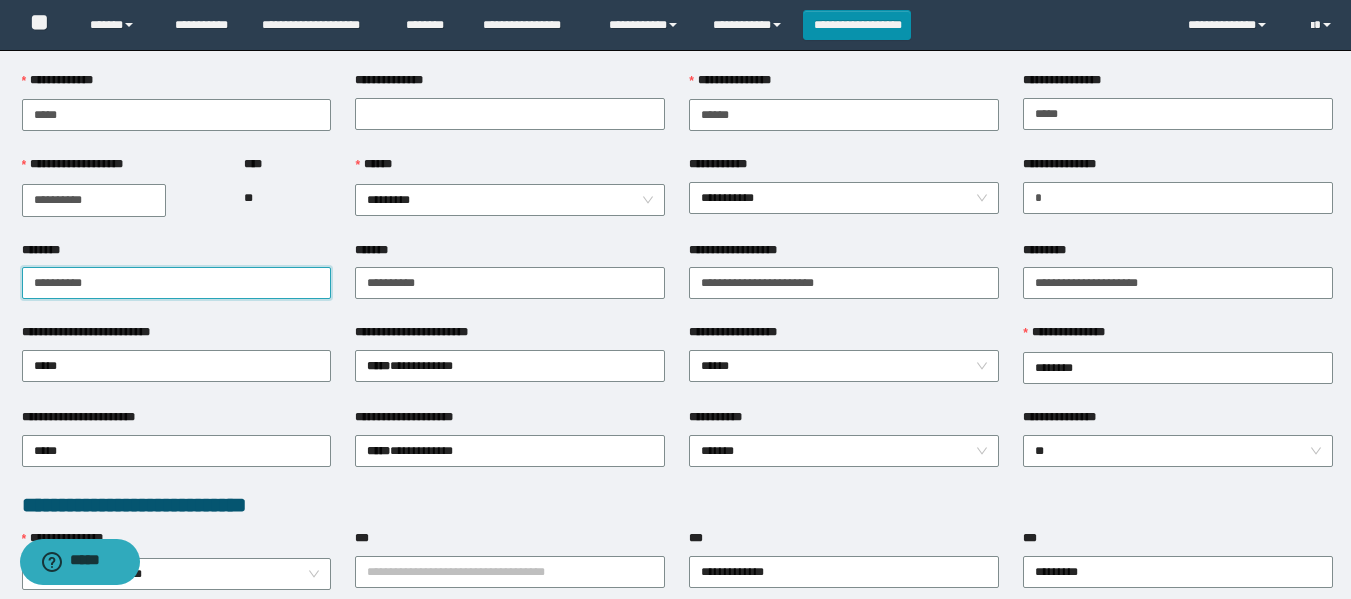 drag, startPoint x: 125, startPoint y: 287, endPoint x: 17, endPoint y: 285, distance: 108.01852 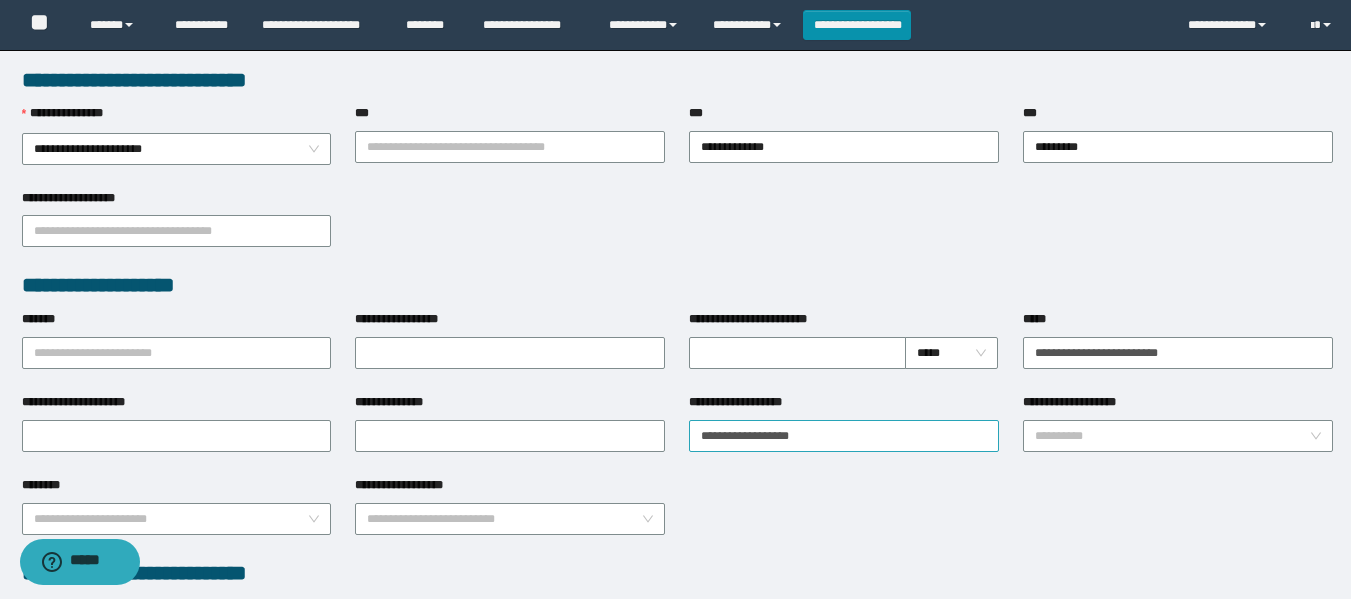 scroll, scrollTop: 620, scrollLeft: 0, axis: vertical 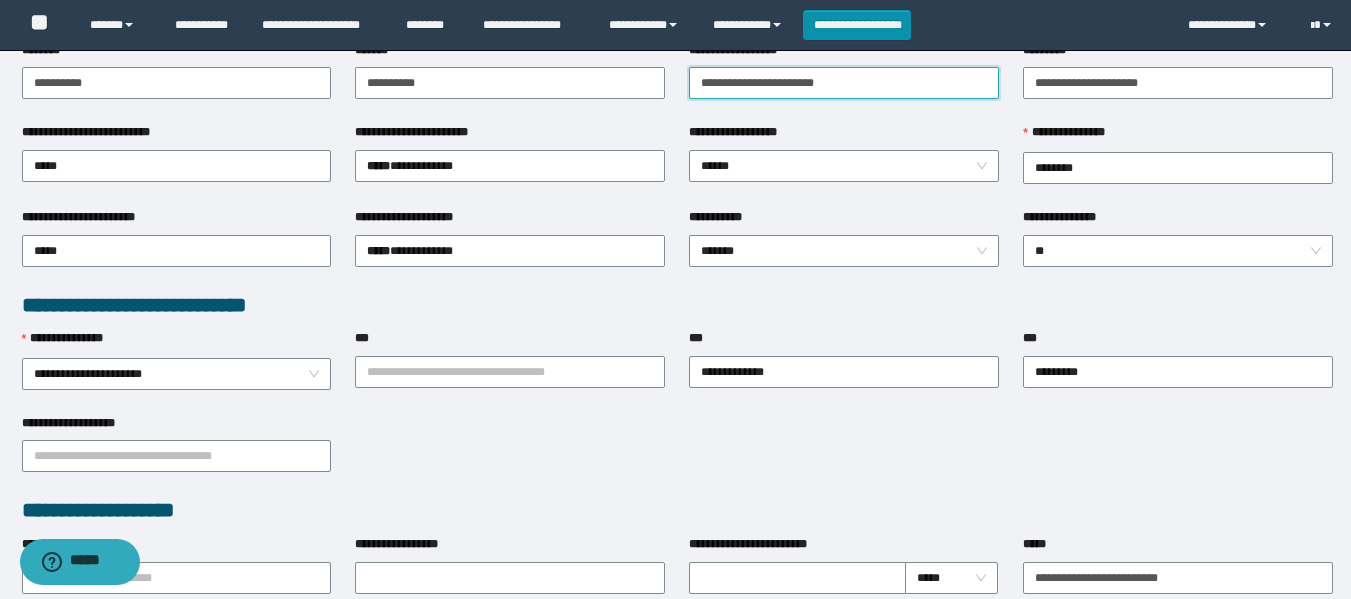 drag, startPoint x: 855, startPoint y: 80, endPoint x: 690, endPoint y: 103, distance: 166.59532 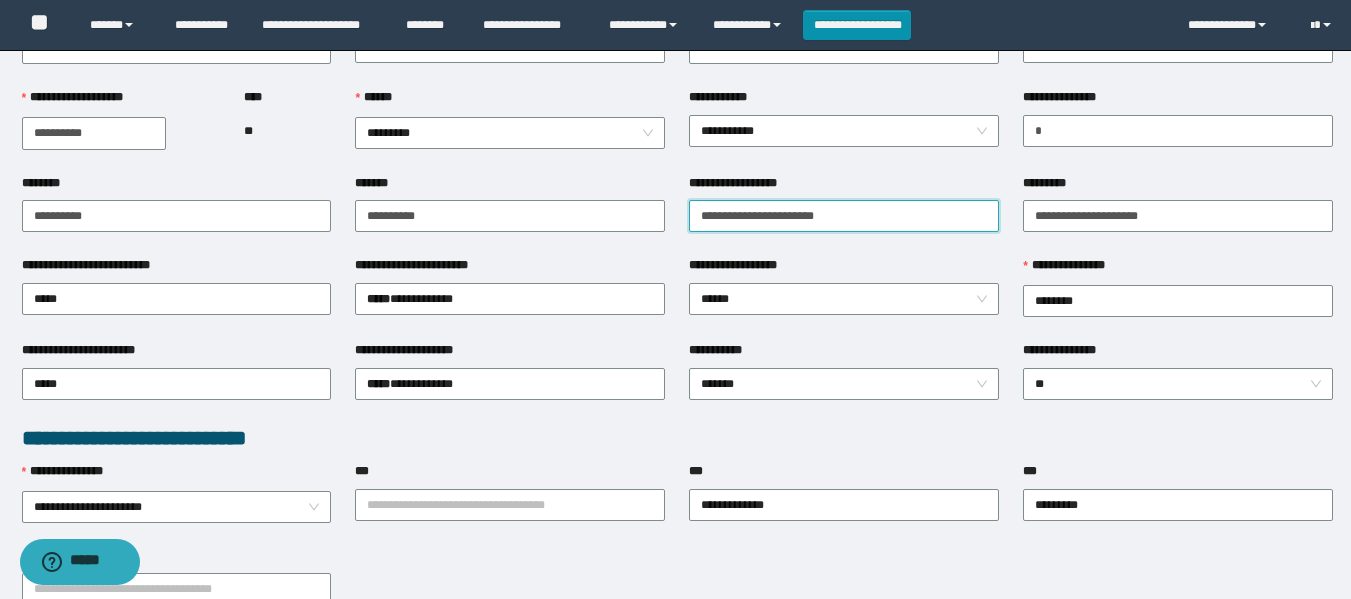 scroll, scrollTop: 0, scrollLeft: 0, axis: both 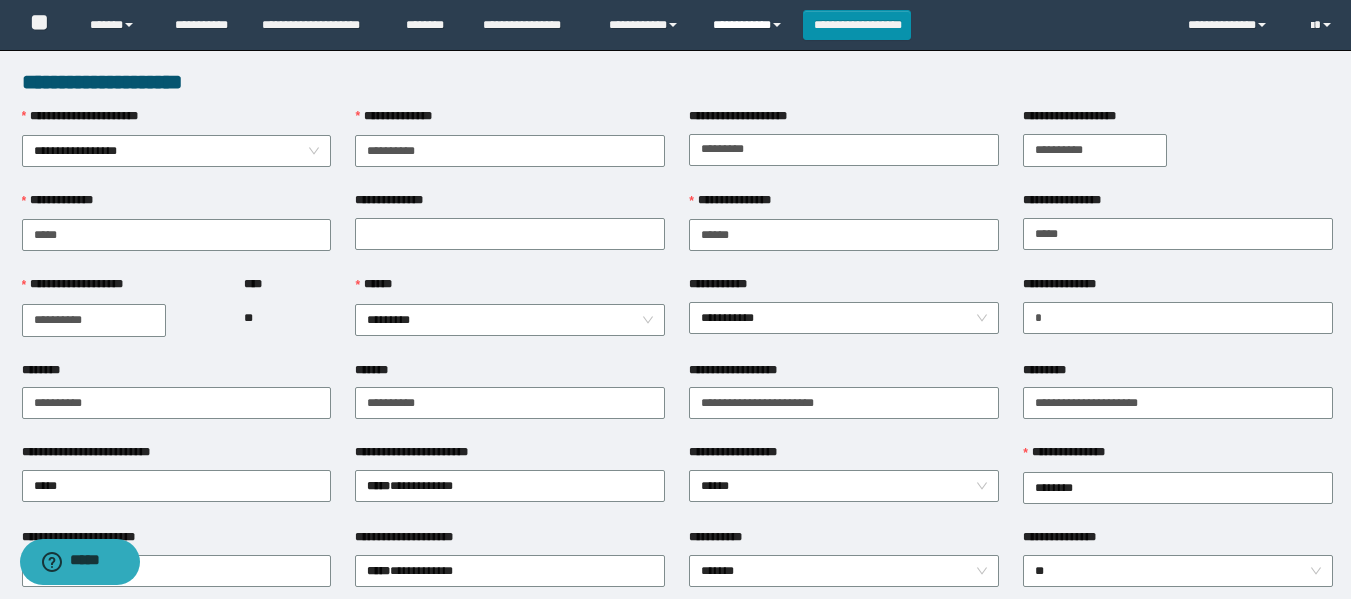 click on "**********" at bounding box center [750, 25] 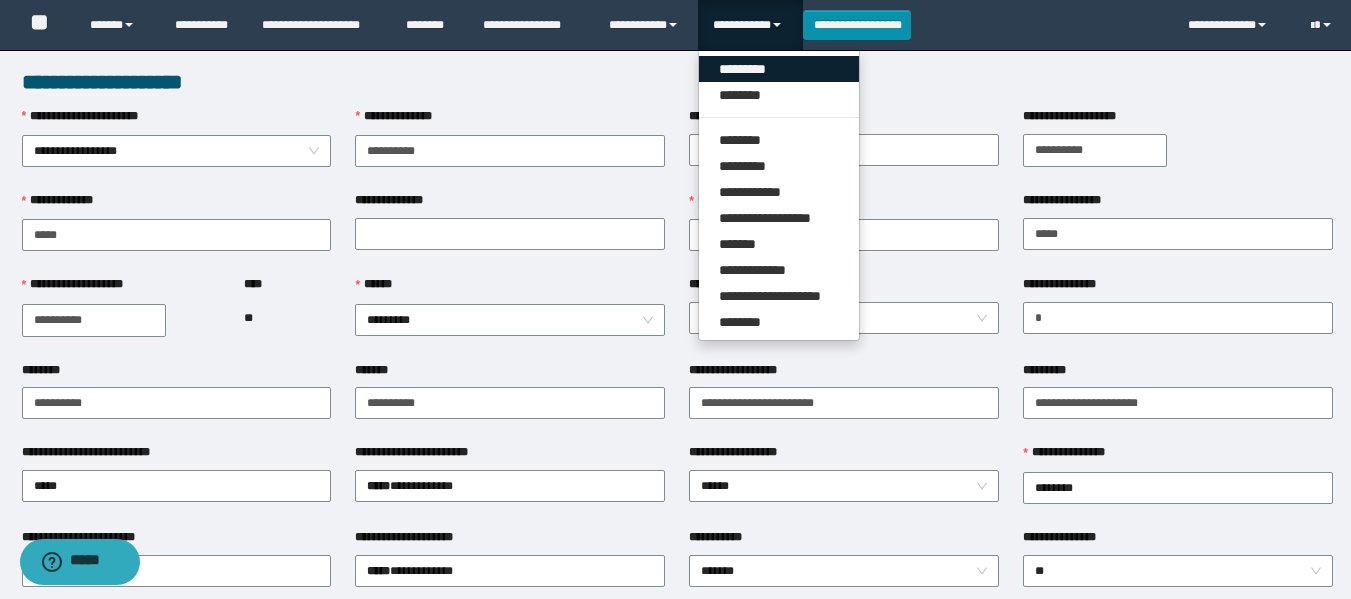 click on "*********" at bounding box center (779, 69) 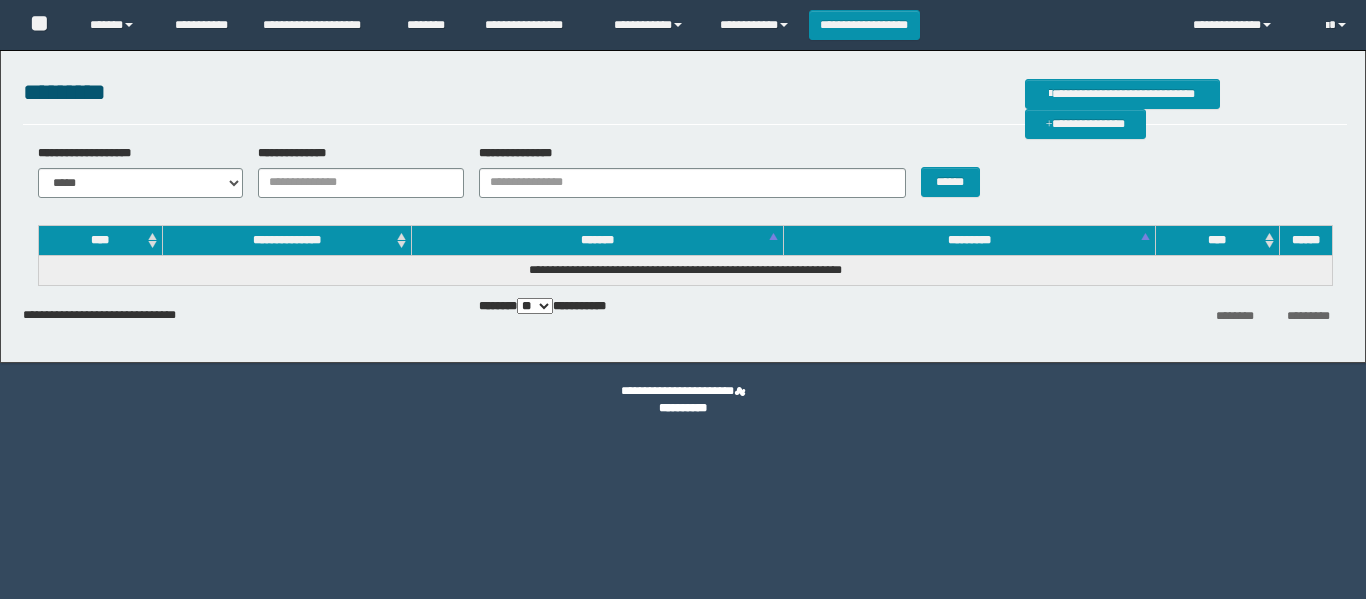 scroll, scrollTop: 0, scrollLeft: 0, axis: both 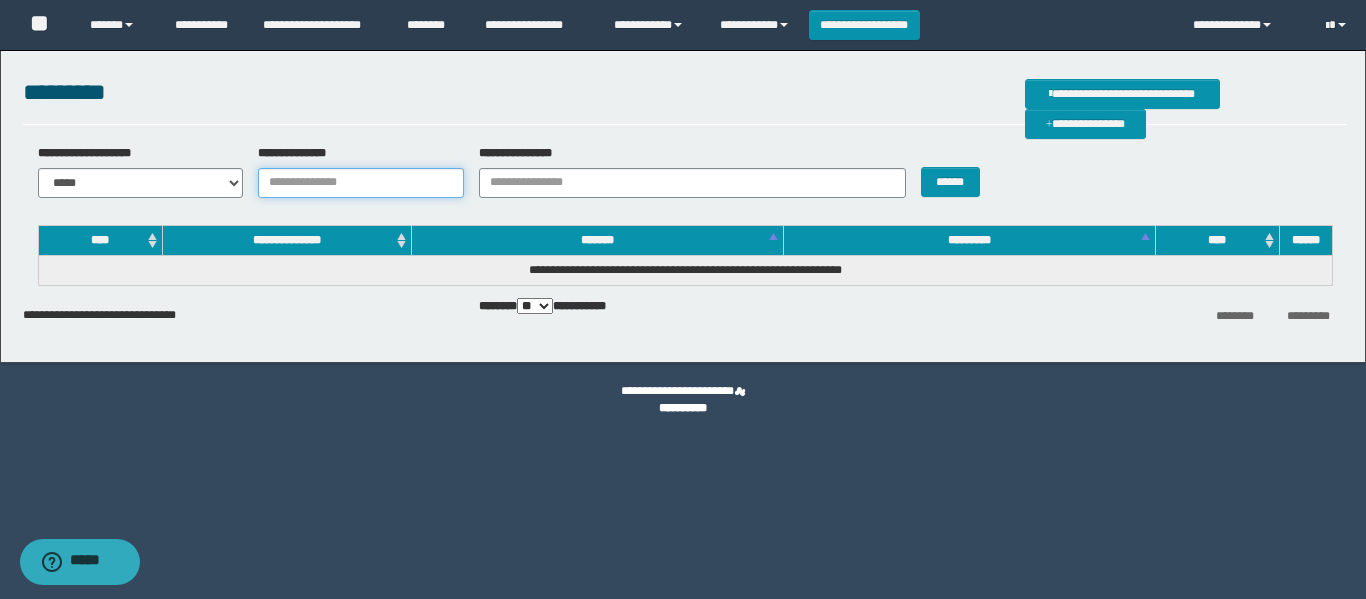 click on "**********" at bounding box center [361, 183] 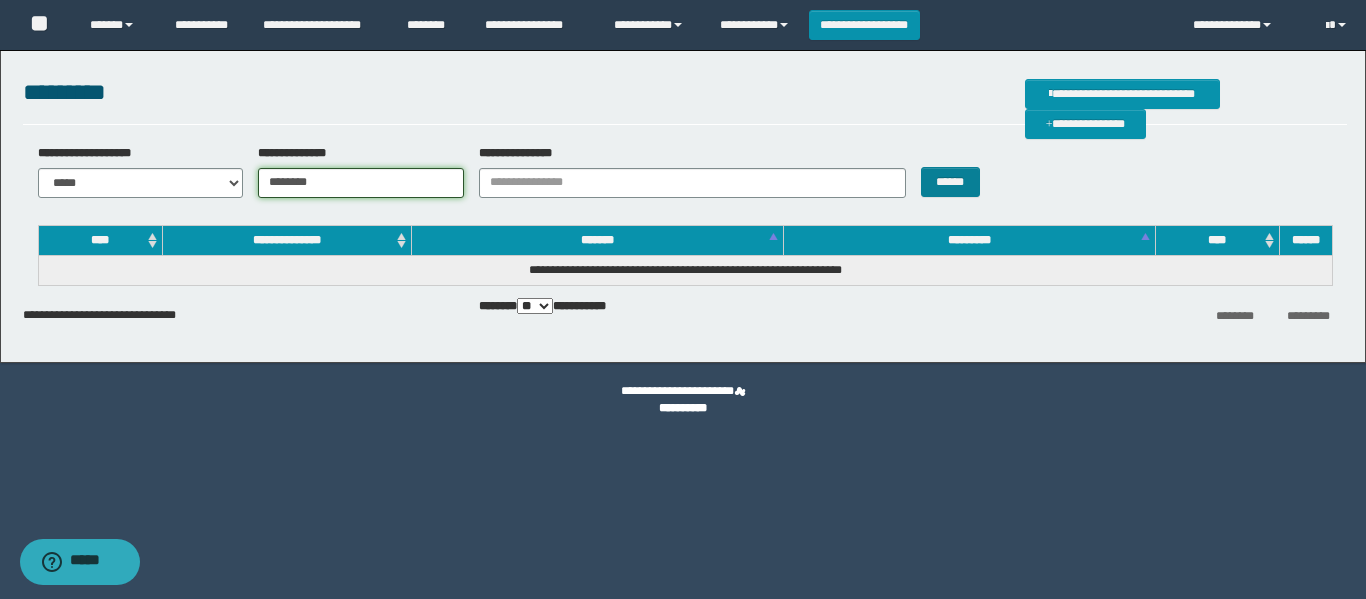 type on "********" 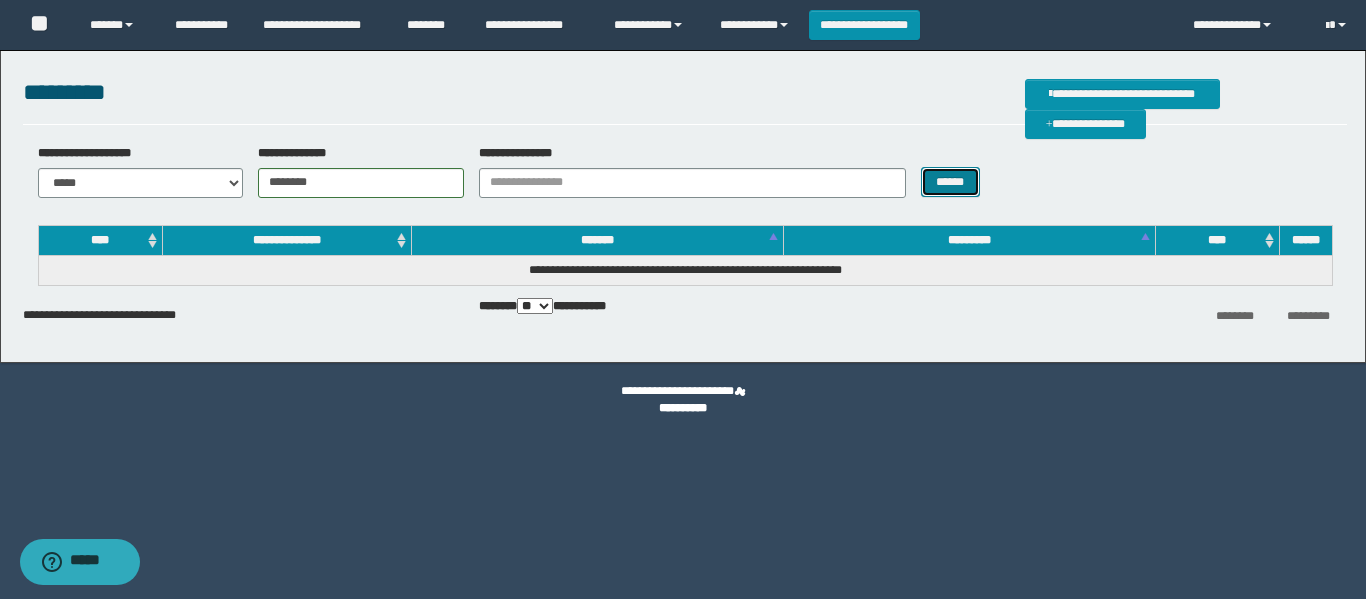 click on "******" at bounding box center [950, 182] 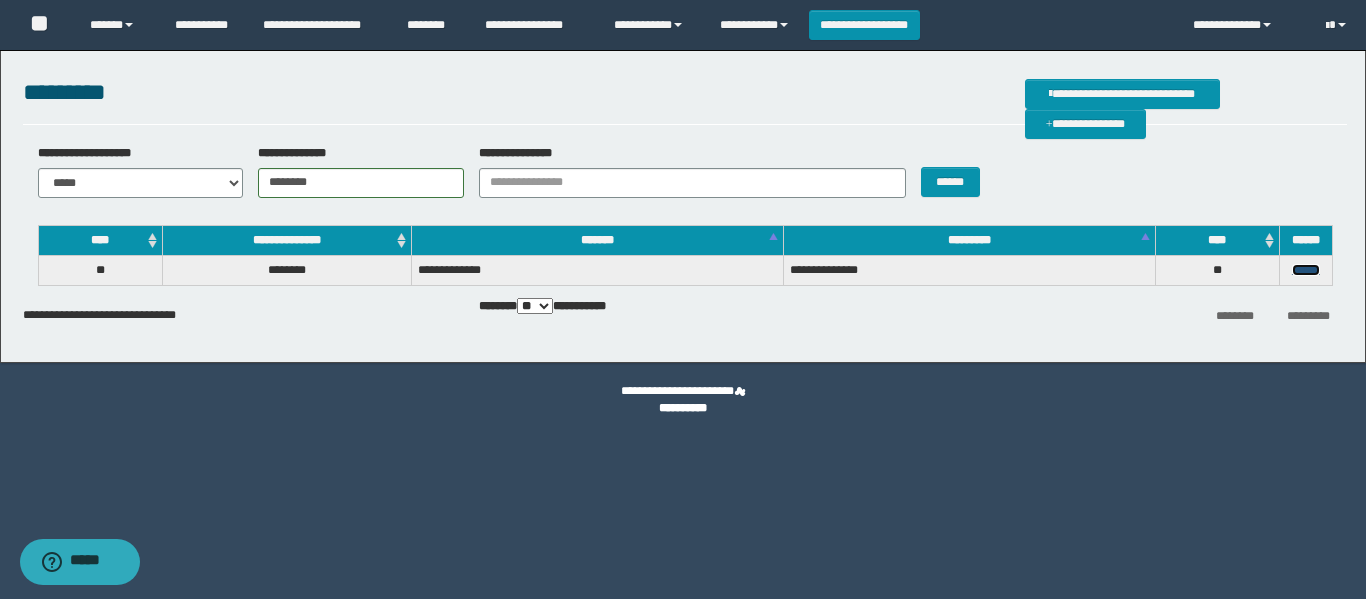 click on "******" at bounding box center (1306, 270) 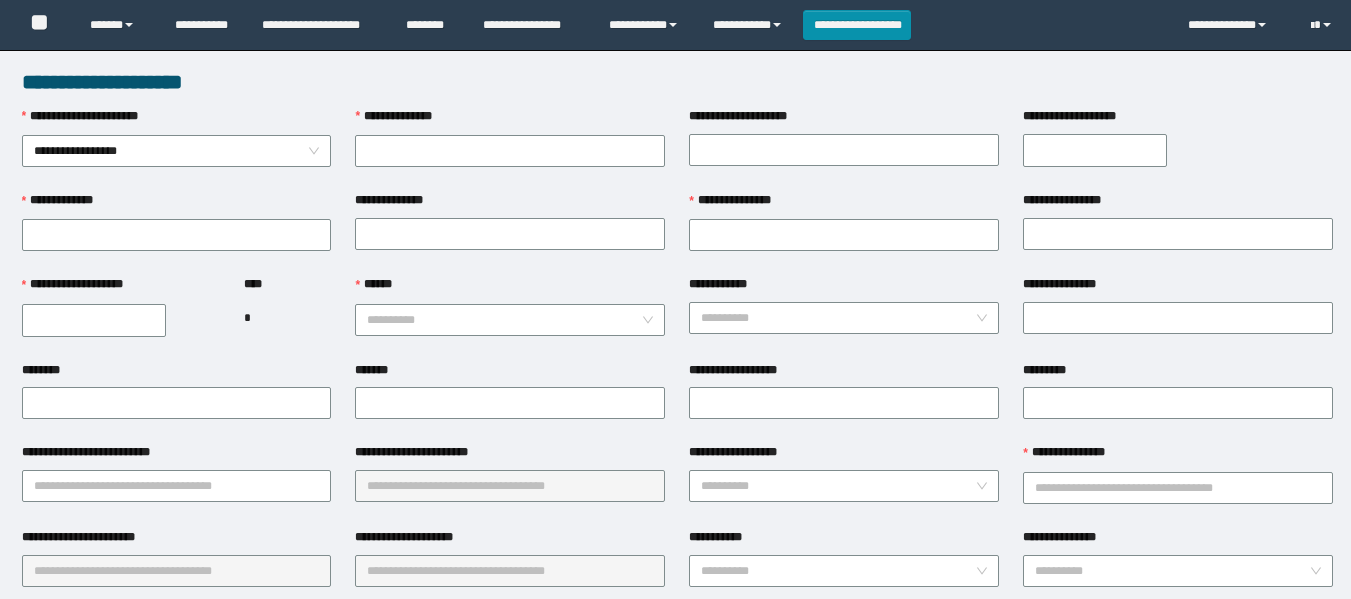 scroll, scrollTop: 0, scrollLeft: 0, axis: both 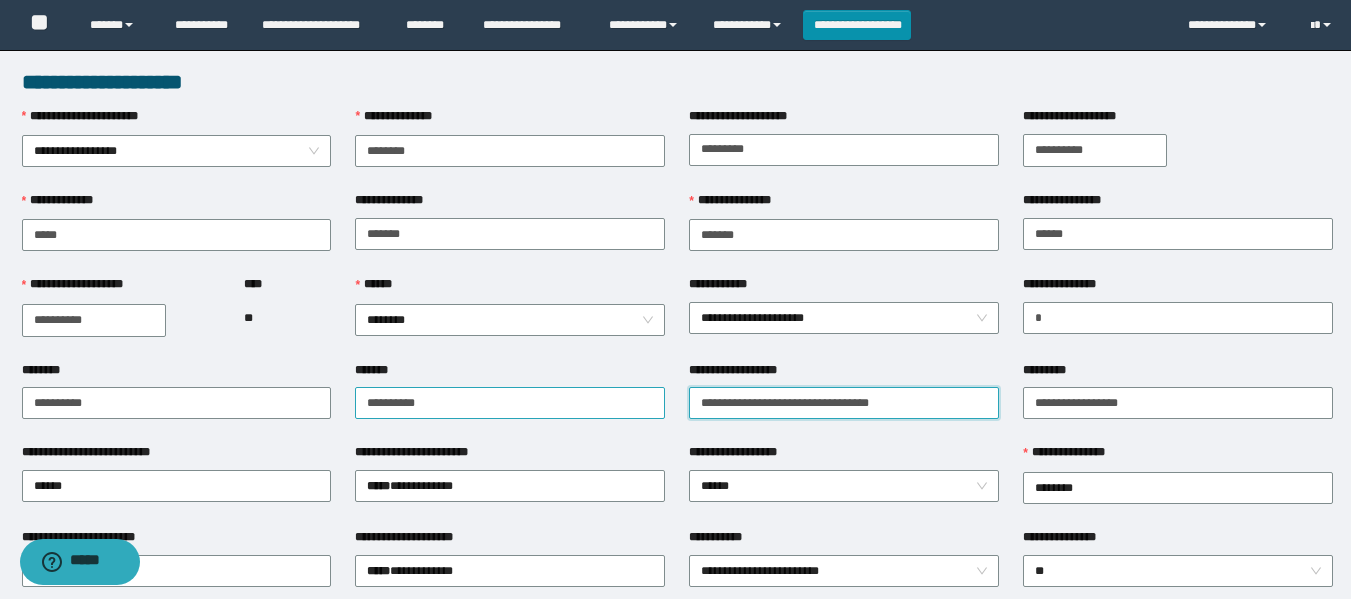 click on "**********" at bounding box center (677, 402) 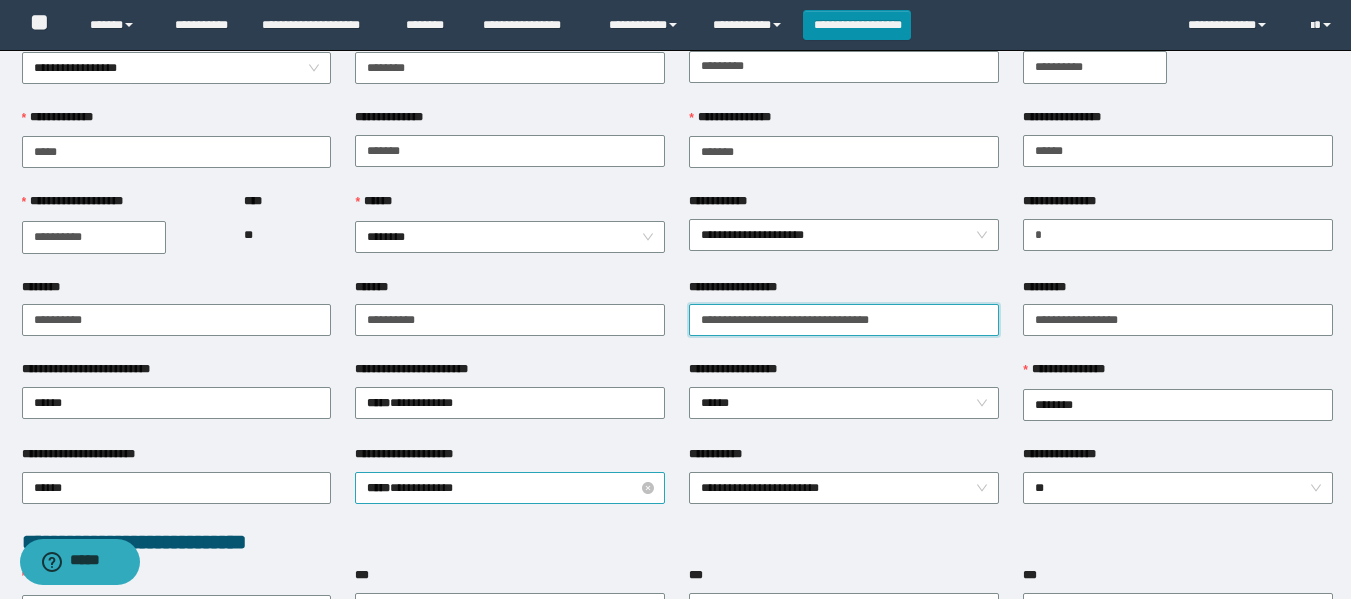 scroll, scrollTop: 0, scrollLeft: 0, axis: both 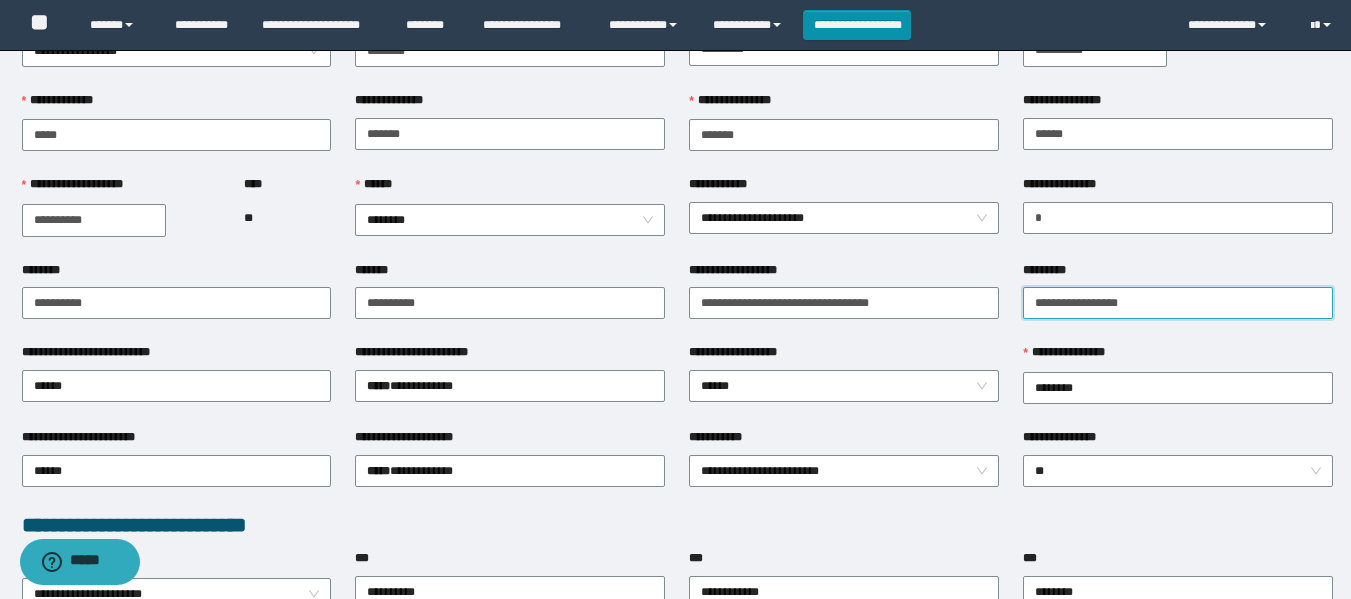 drag, startPoint x: 1132, startPoint y: 304, endPoint x: 1004, endPoint y: 300, distance: 128.06248 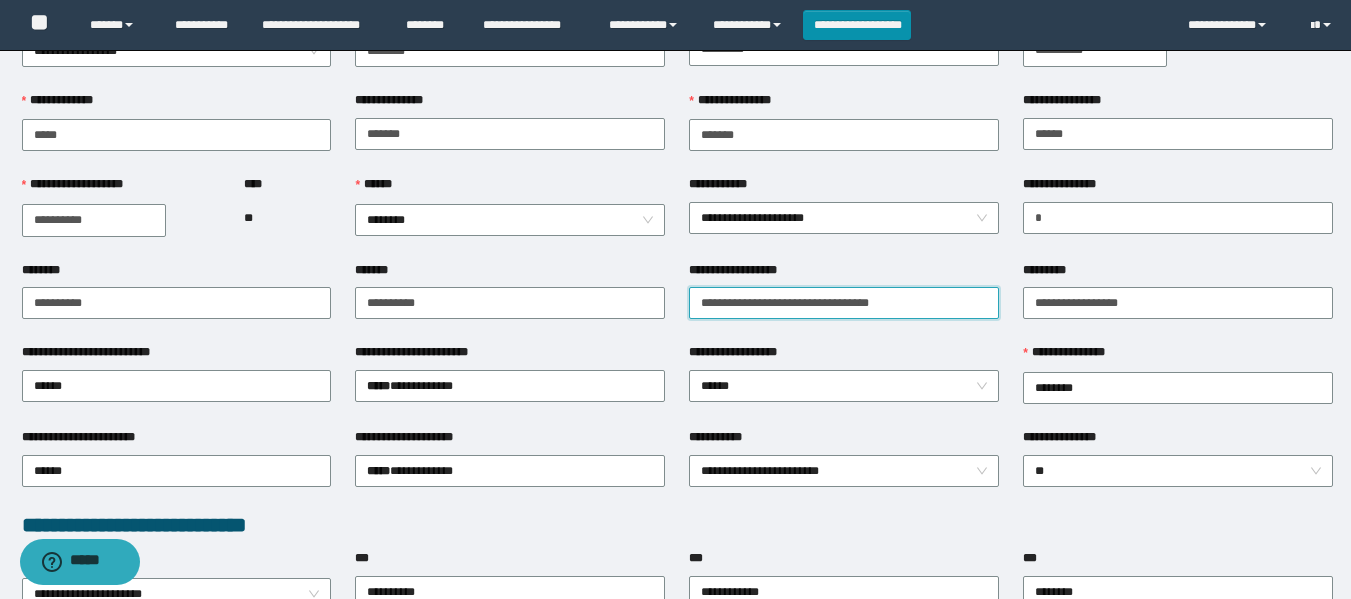 drag, startPoint x: 923, startPoint y: 300, endPoint x: 680, endPoint y: 307, distance: 243.1008 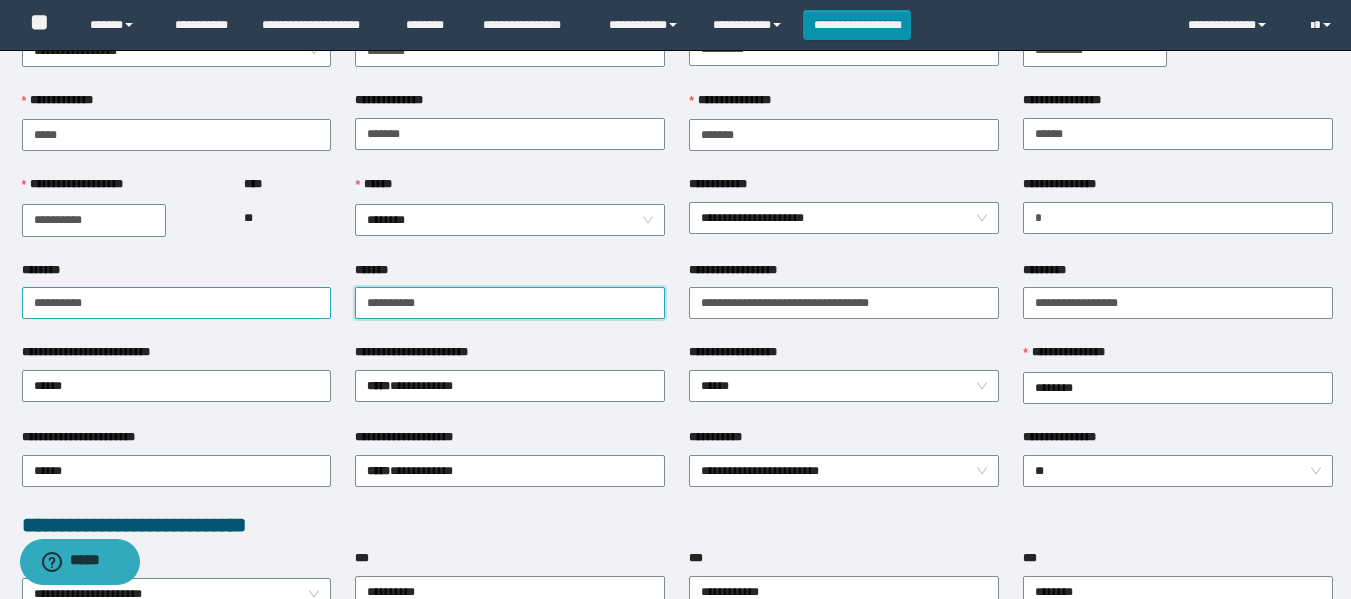 drag, startPoint x: 451, startPoint y: 302, endPoint x: 330, endPoint y: 304, distance: 121.016525 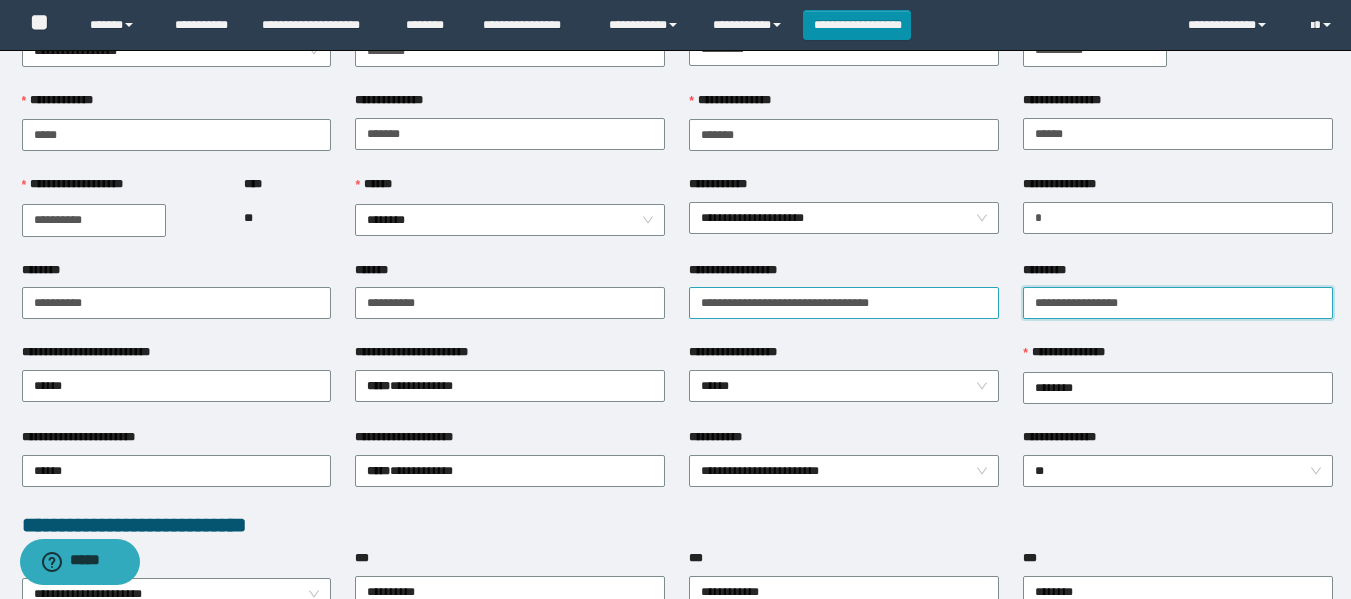 drag, startPoint x: 1141, startPoint y: 309, endPoint x: 985, endPoint y: 309, distance: 156 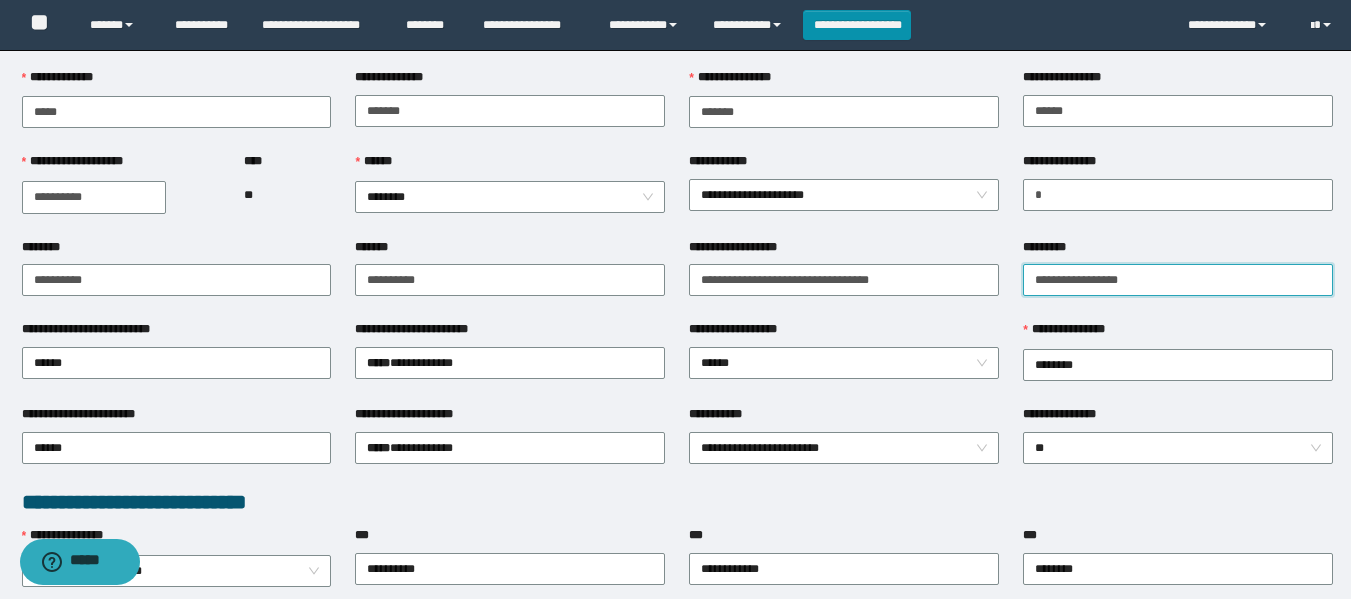 scroll, scrollTop: 0, scrollLeft: 0, axis: both 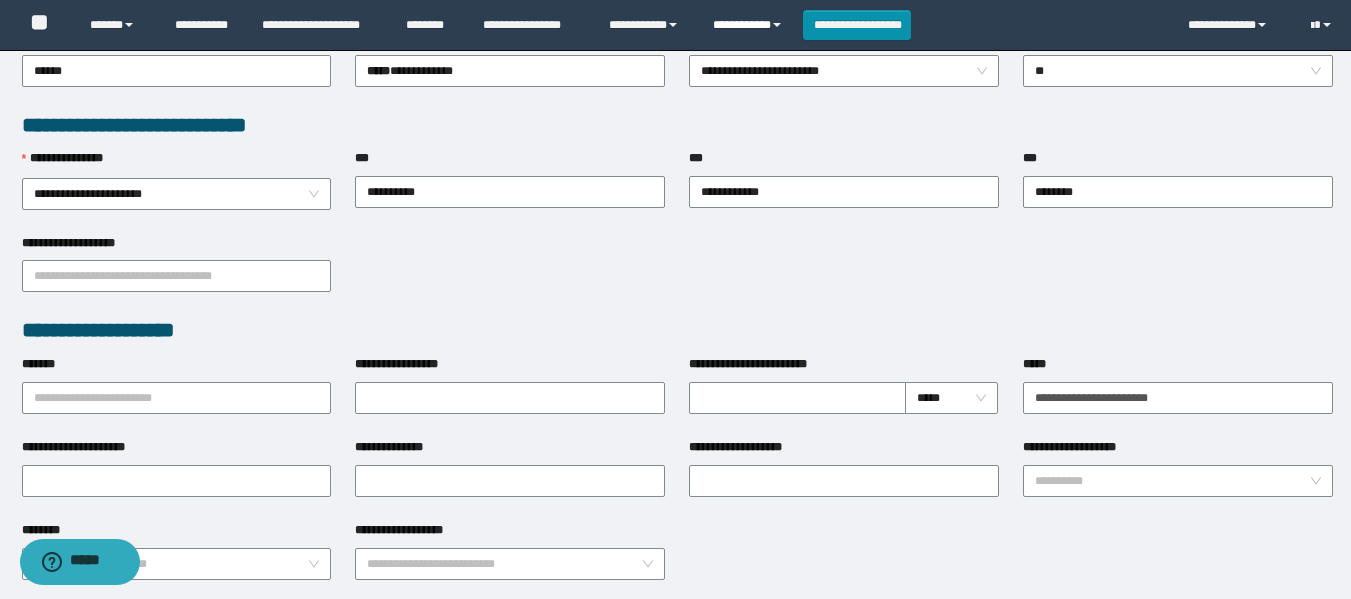 click on "**********" at bounding box center [750, 25] 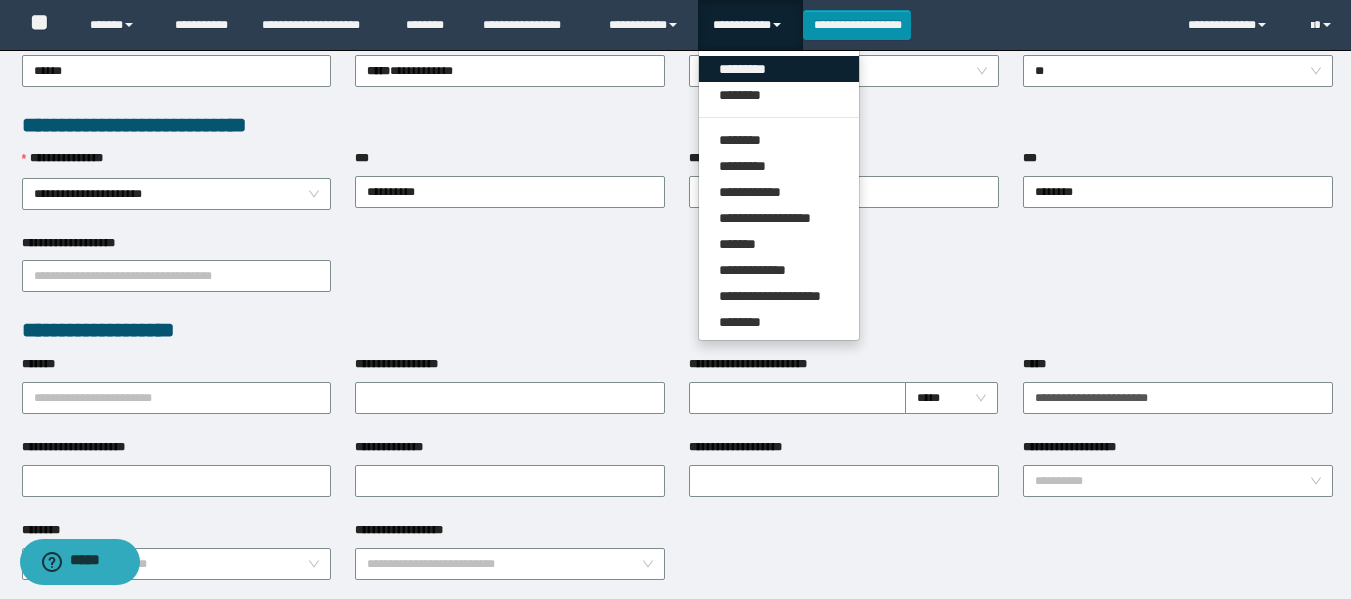 click on "*********" at bounding box center (779, 69) 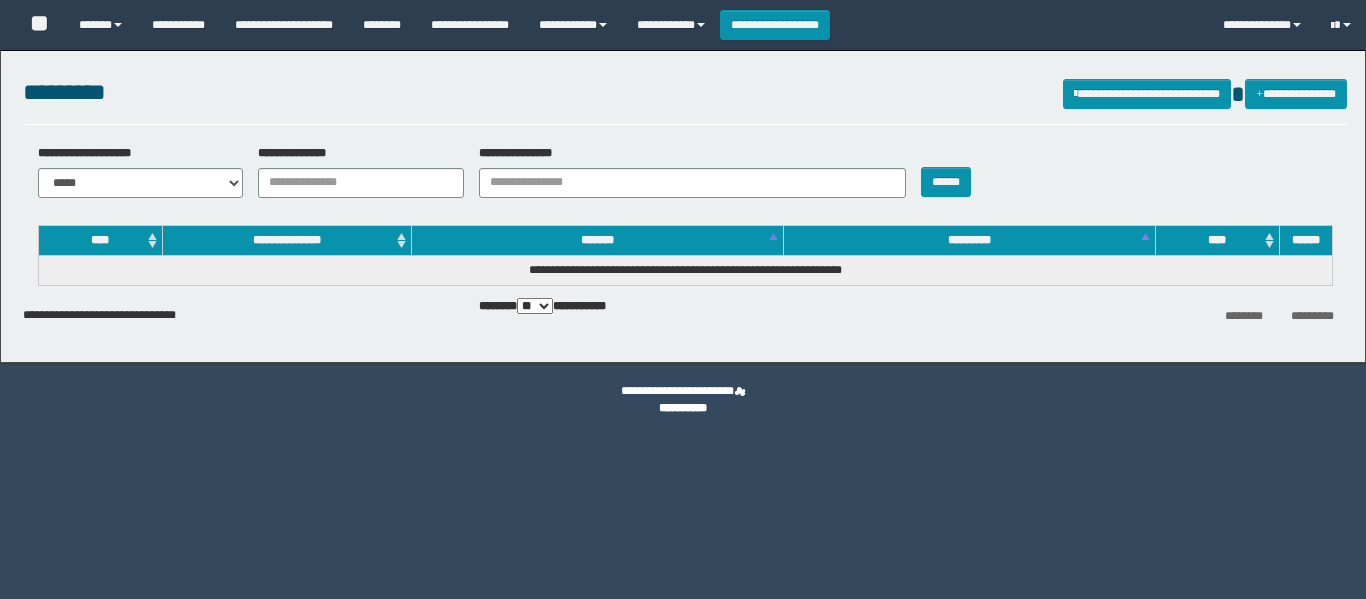 scroll, scrollTop: 0, scrollLeft: 0, axis: both 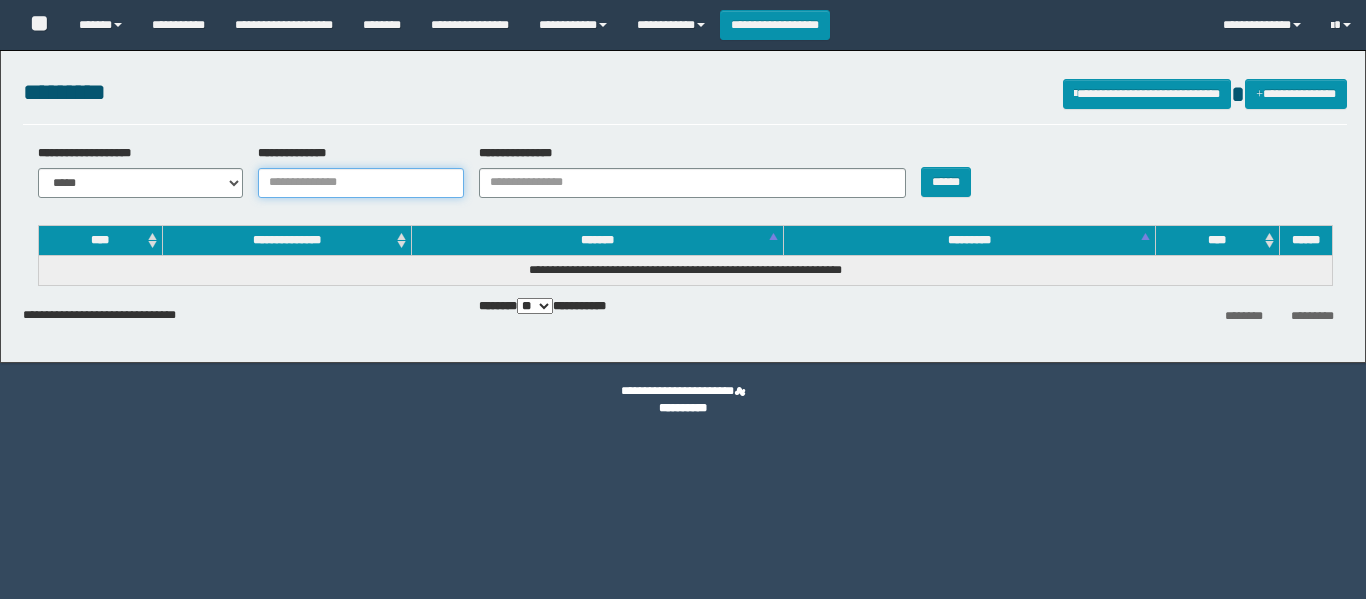 click on "**********" at bounding box center (361, 183) 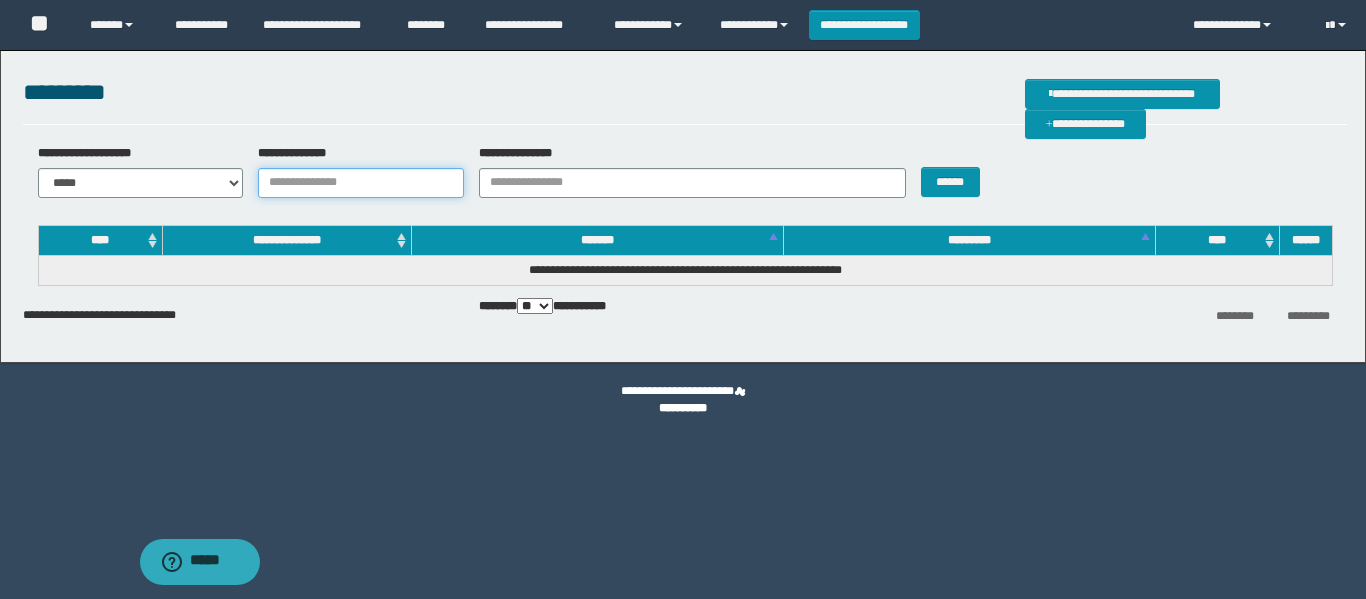 scroll, scrollTop: 0, scrollLeft: 0, axis: both 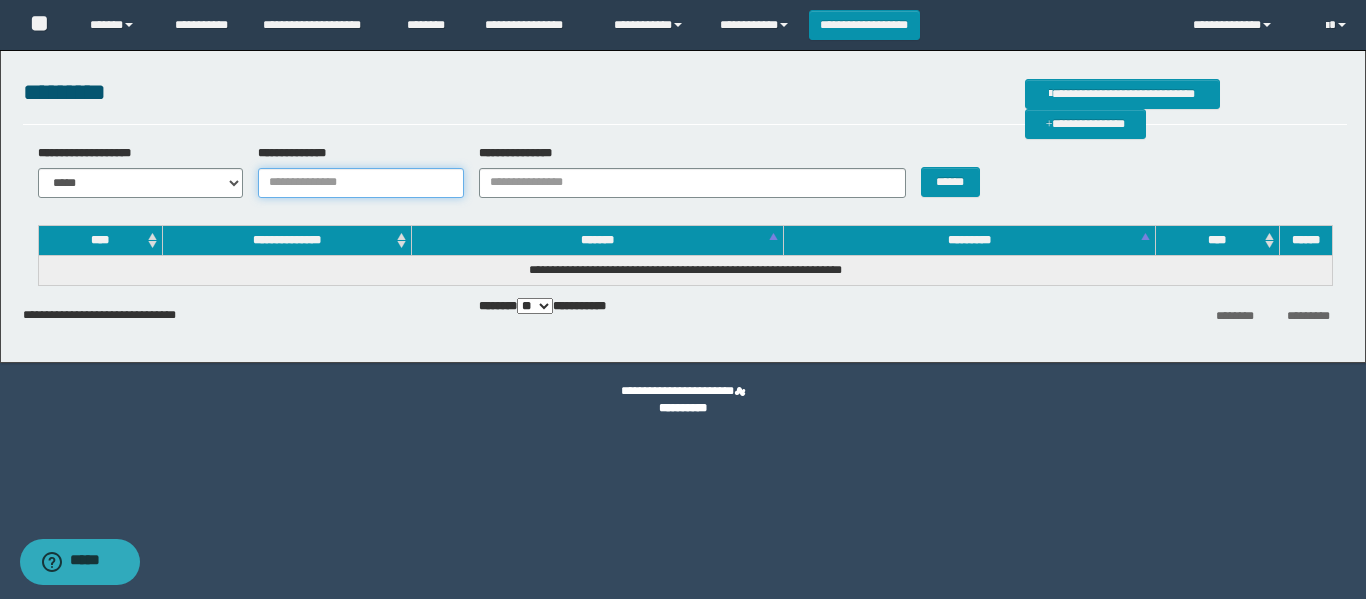 paste on "**********" 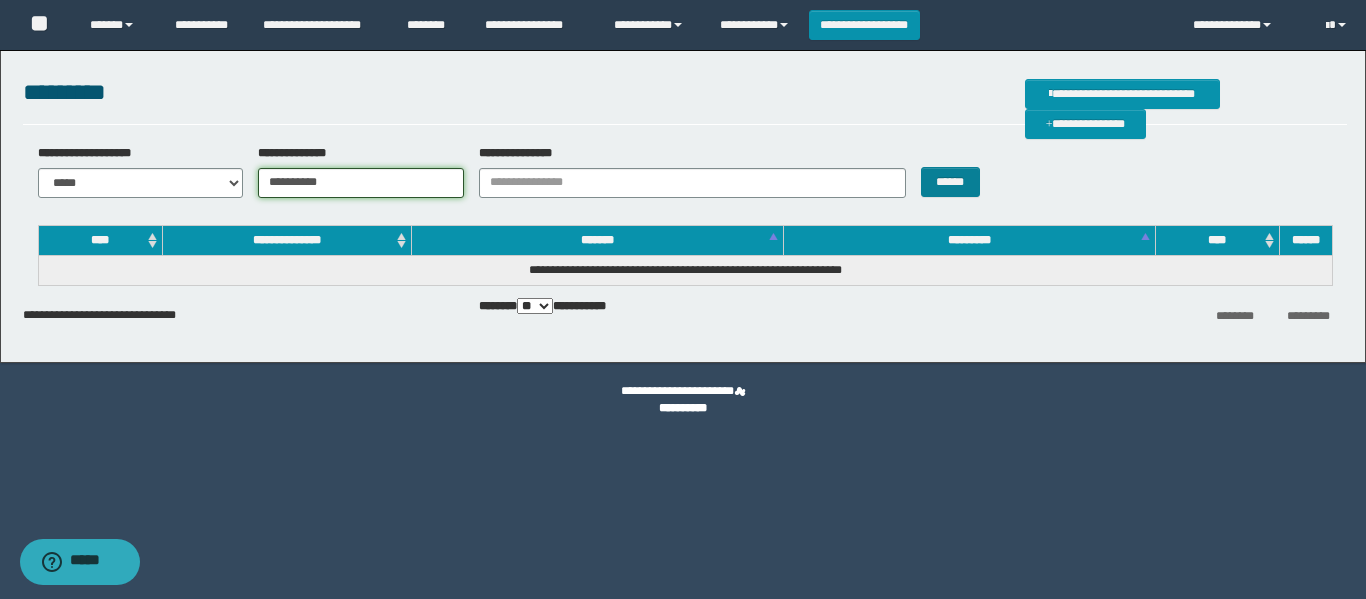 type on "**********" 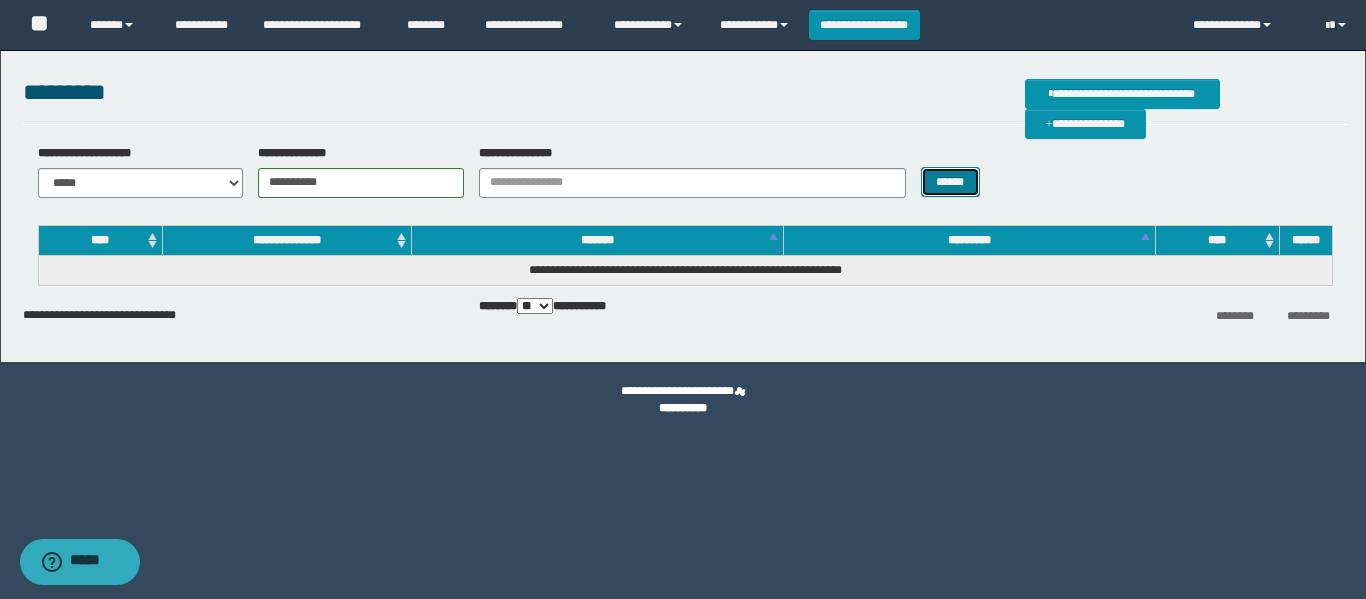 click on "******" at bounding box center (950, 182) 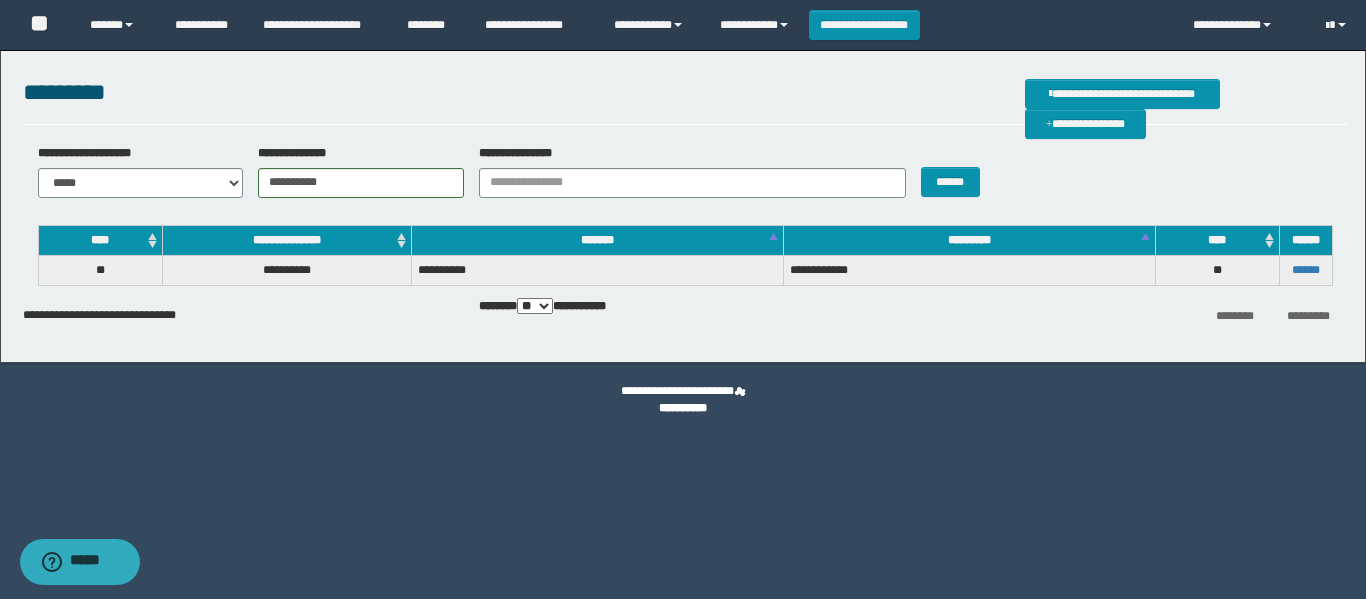 click on "******" at bounding box center (1305, 270) 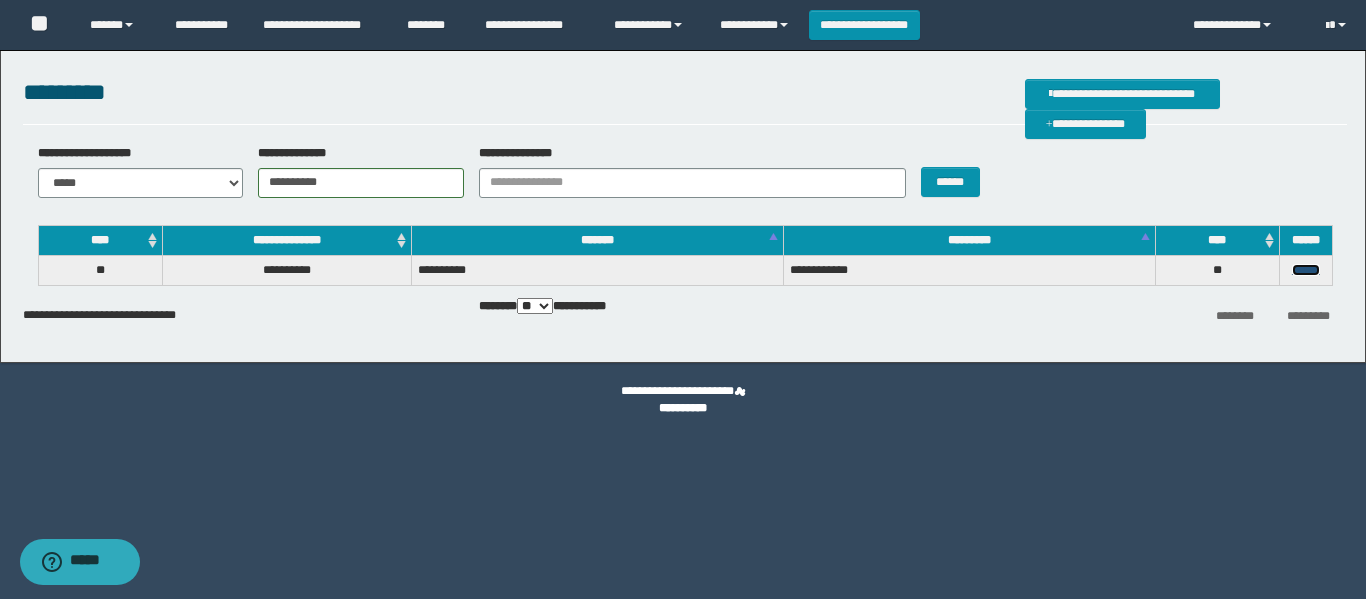 click on "******" at bounding box center [1306, 270] 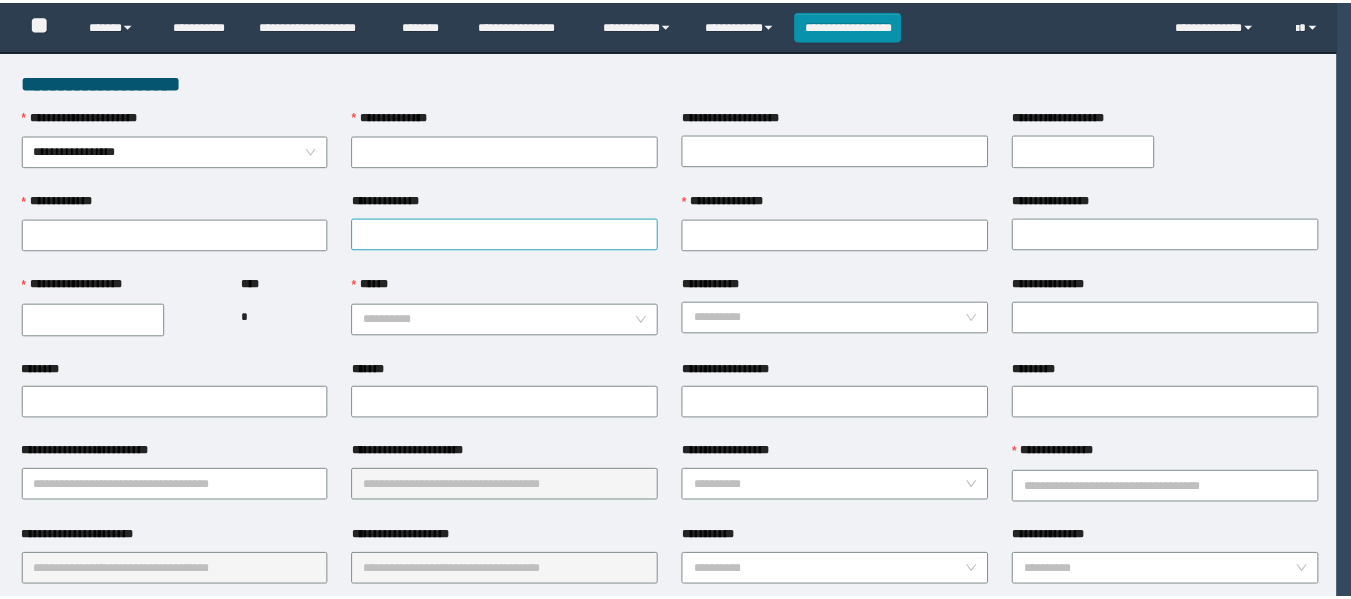 scroll, scrollTop: 0, scrollLeft: 0, axis: both 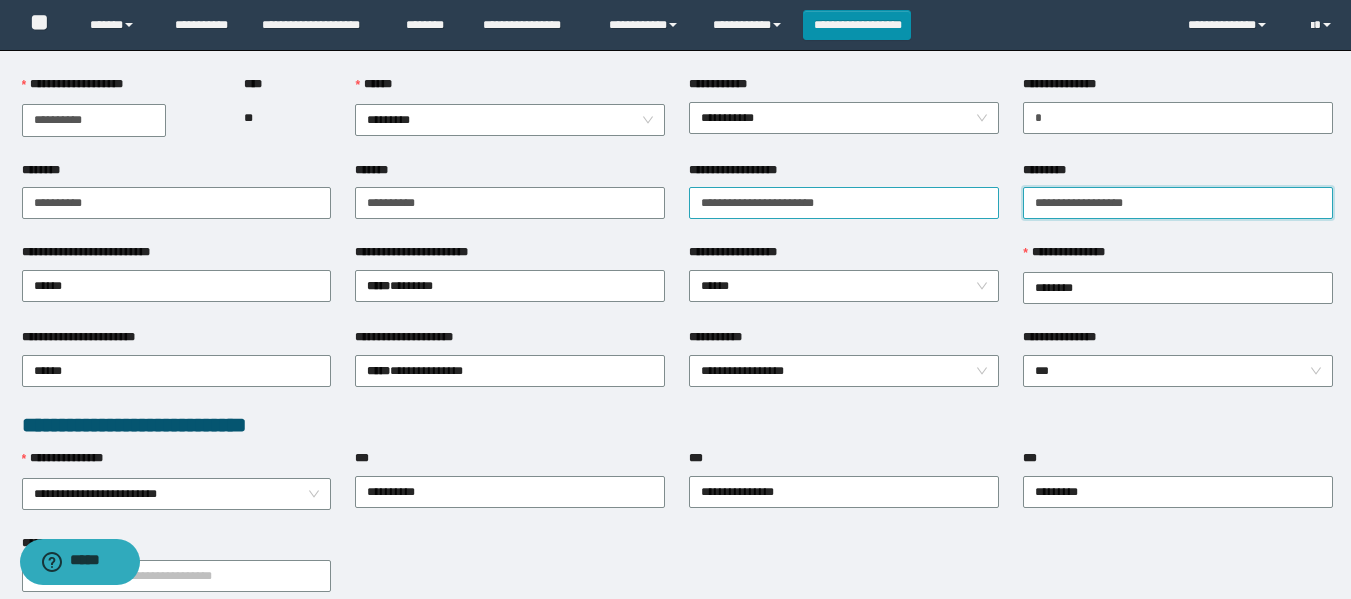 drag, startPoint x: 1132, startPoint y: 203, endPoint x: 989, endPoint y: 210, distance: 143.17122 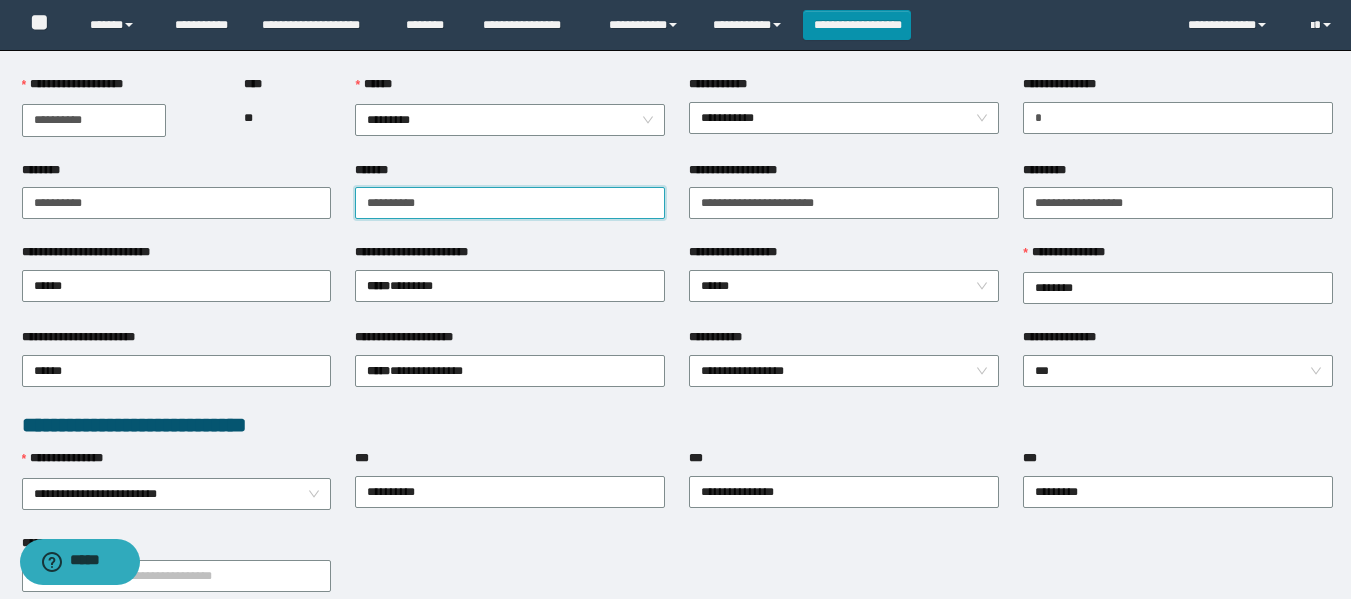 drag, startPoint x: 440, startPoint y: 202, endPoint x: 359, endPoint y: 202, distance: 81 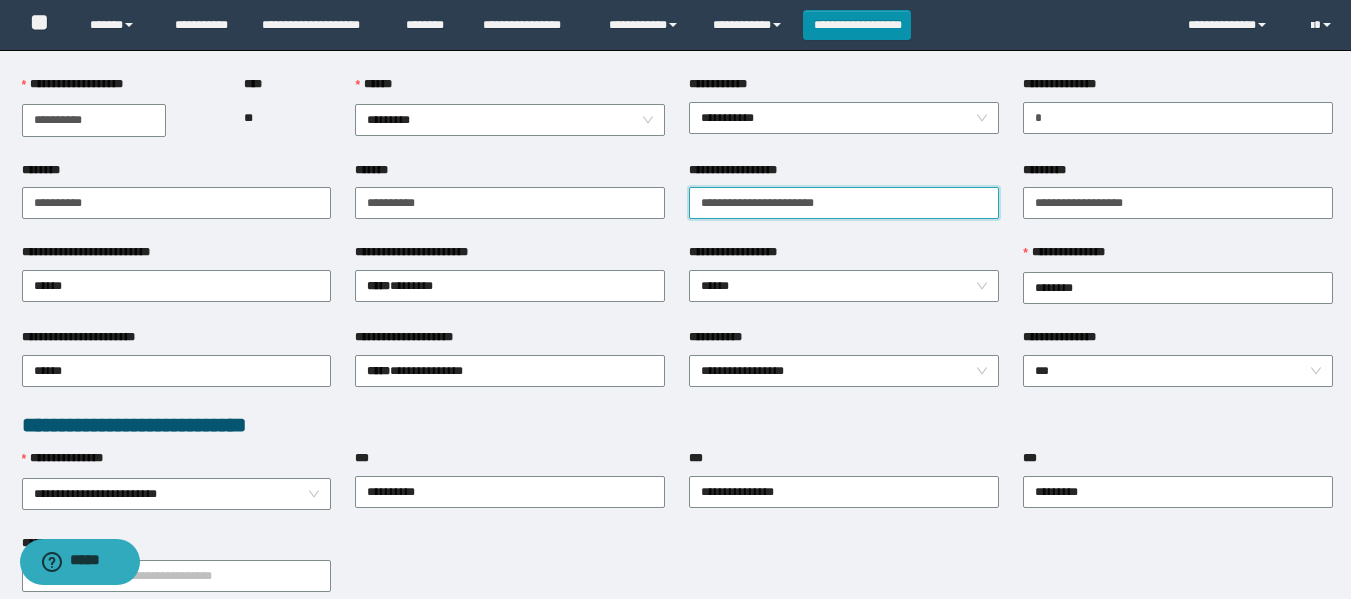 drag, startPoint x: 848, startPoint y: 202, endPoint x: 674, endPoint y: 203, distance: 174.00287 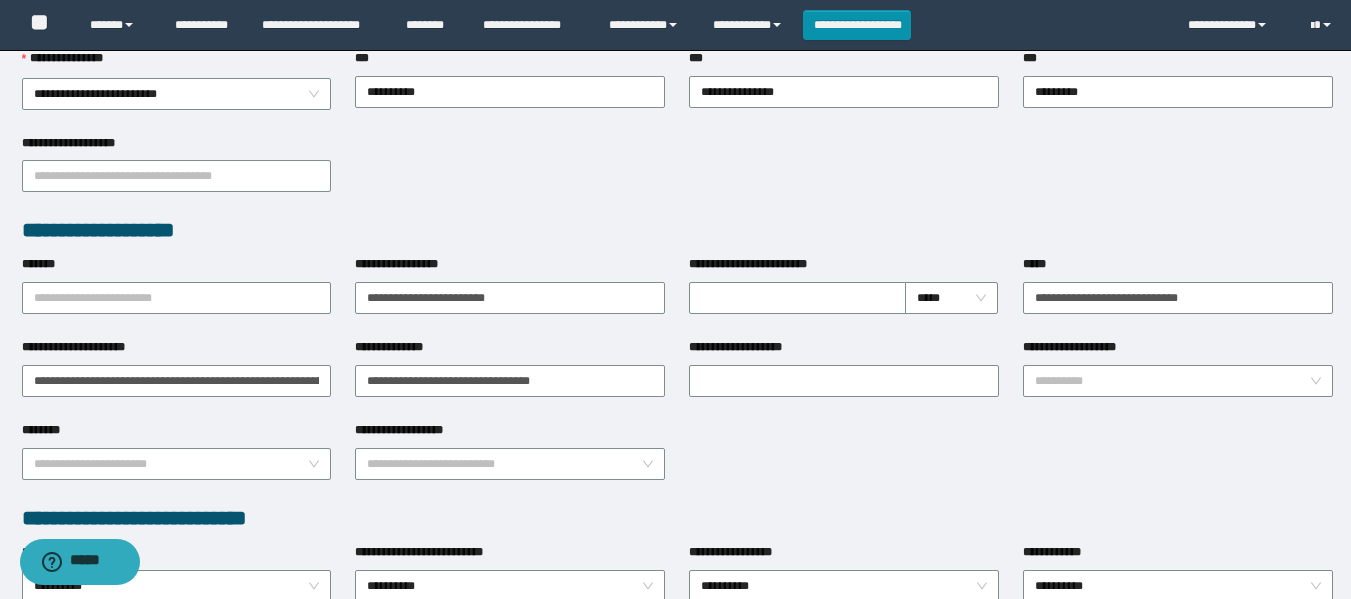 scroll, scrollTop: 800, scrollLeft: 0, axis: vertical 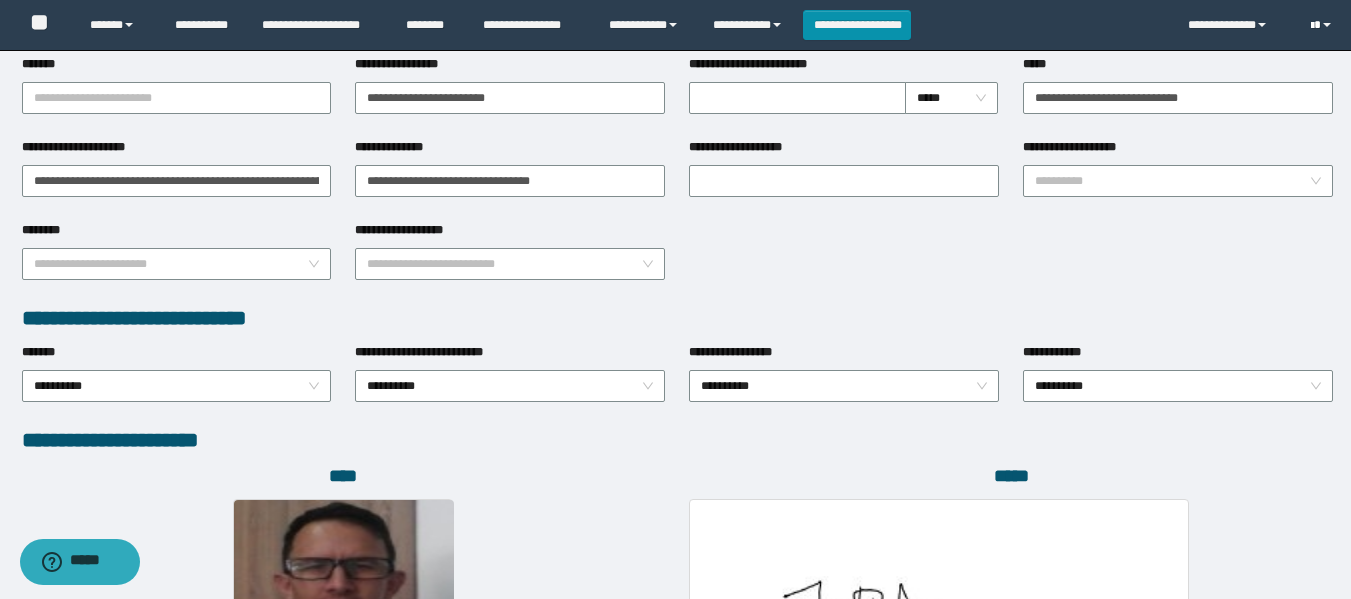click at bounding box center [1327, 25] 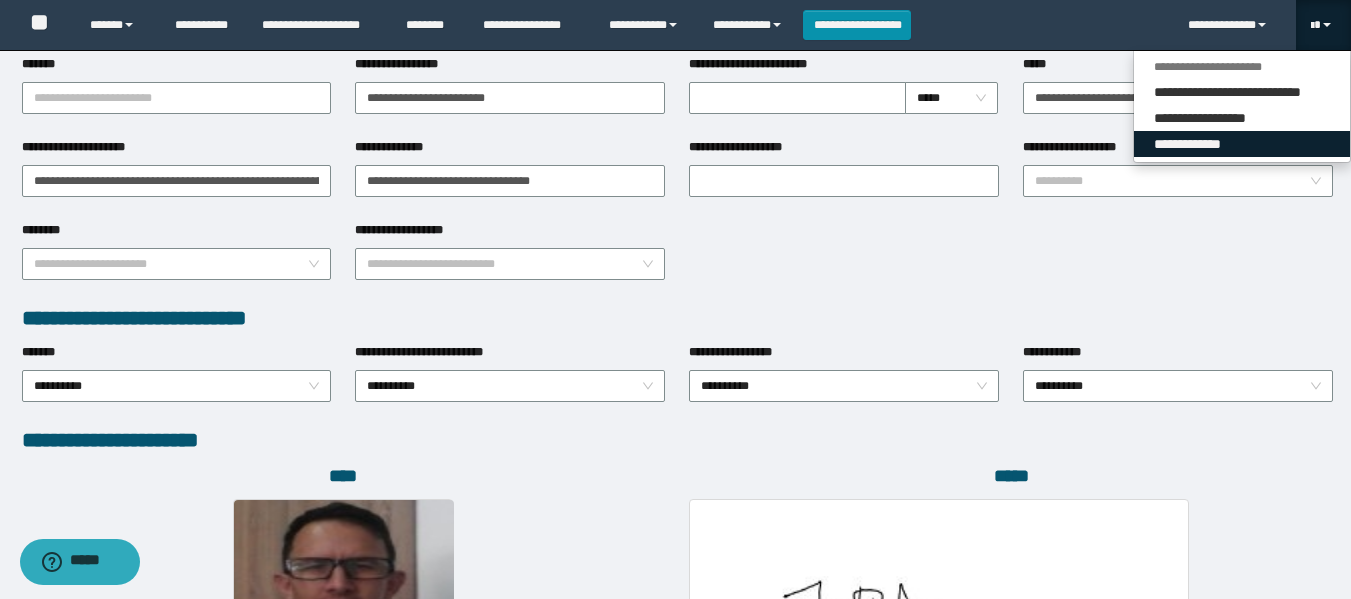 click on "**********" at bounding box center [1242, 144] 